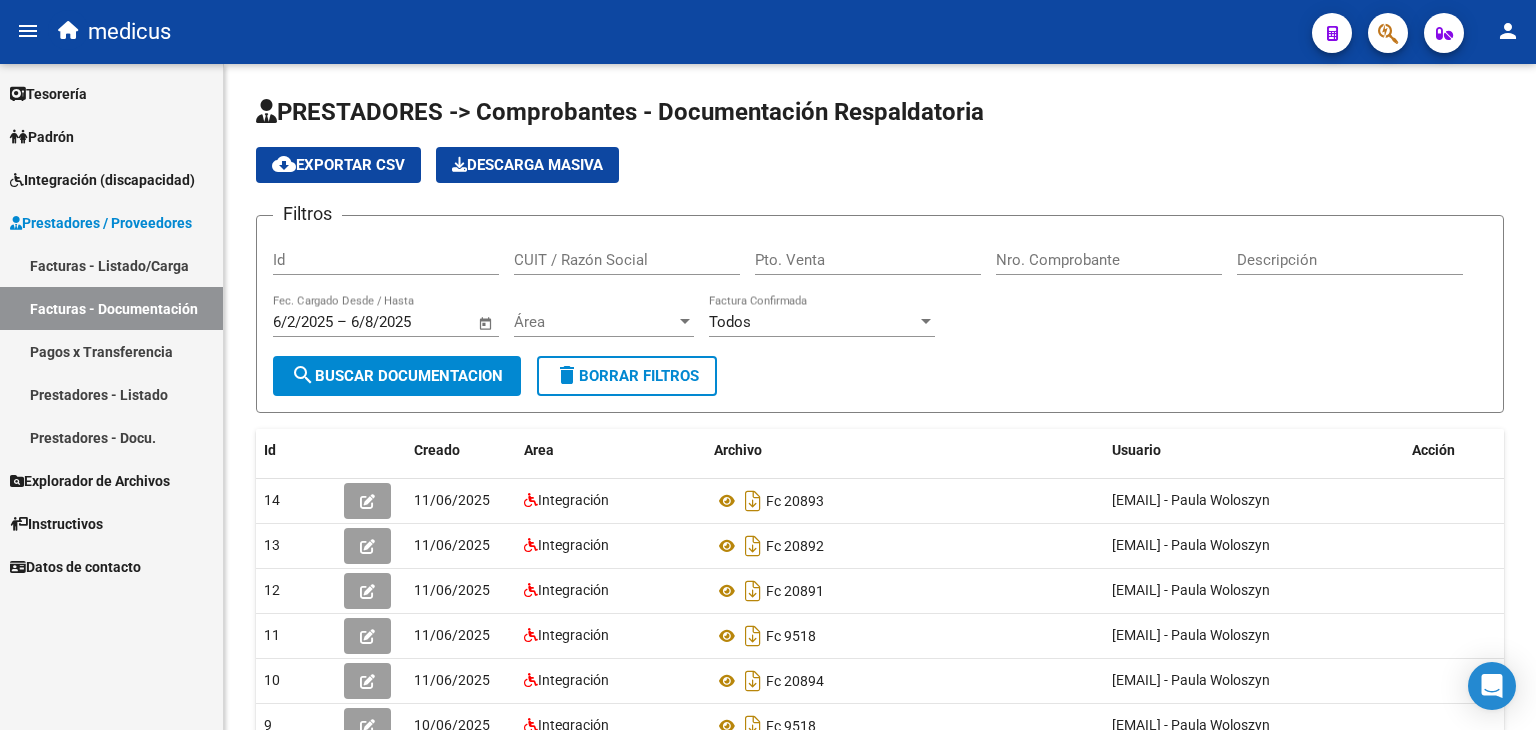 scroll, scrollTop: 0, scrollLeft: 0, axis: both 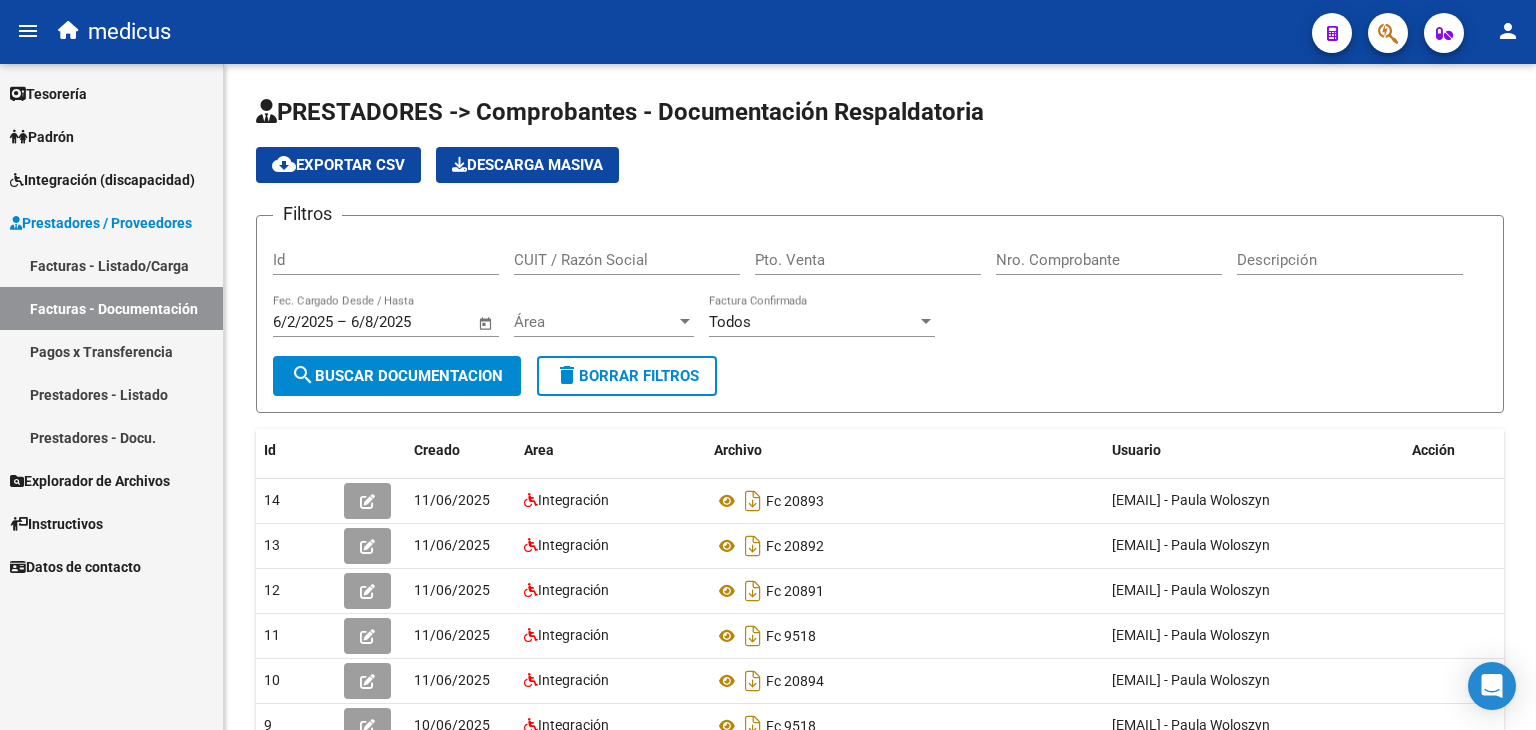 click on "Explorador de Archivos" at bounding box center [90, 481] 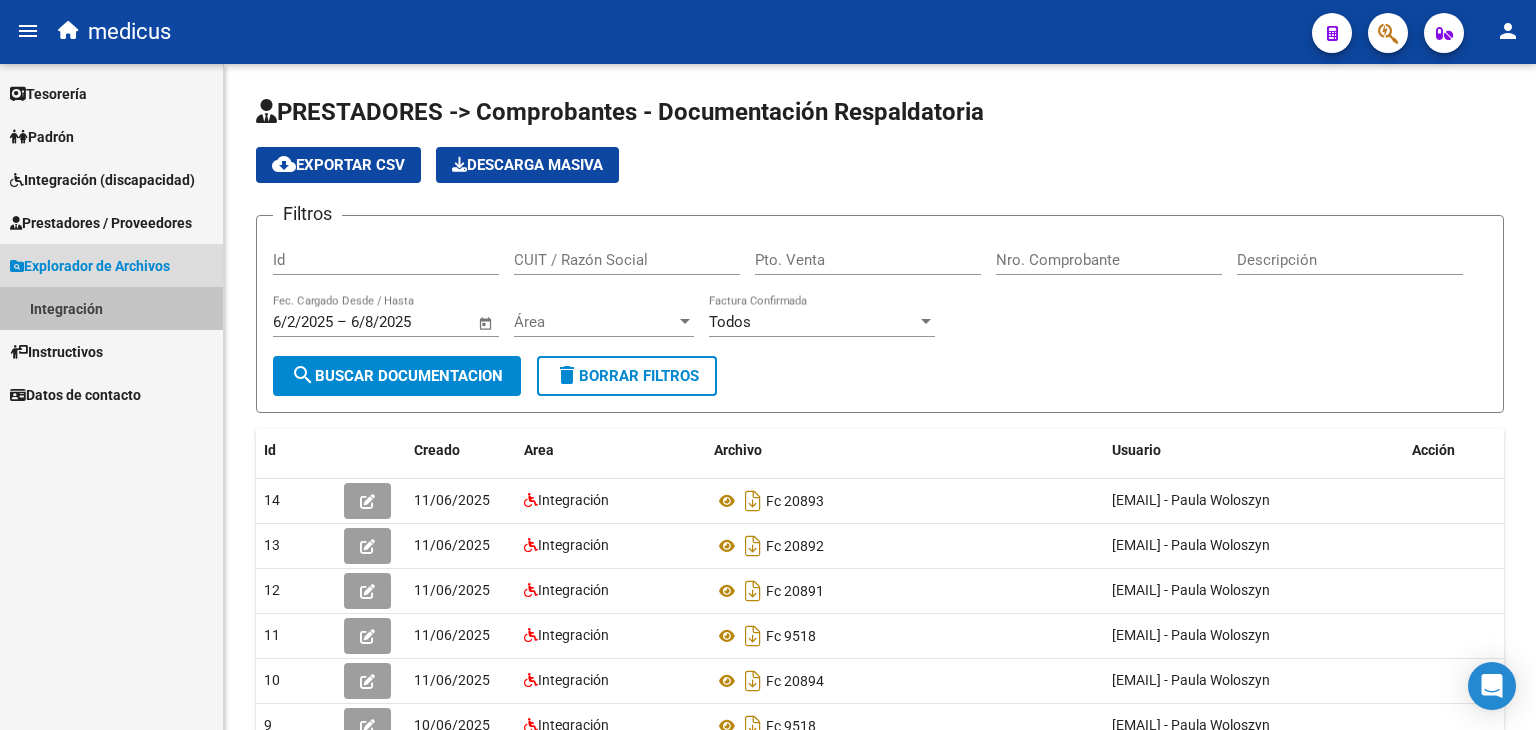 click on "Integración" at bounding box center (111, 308) 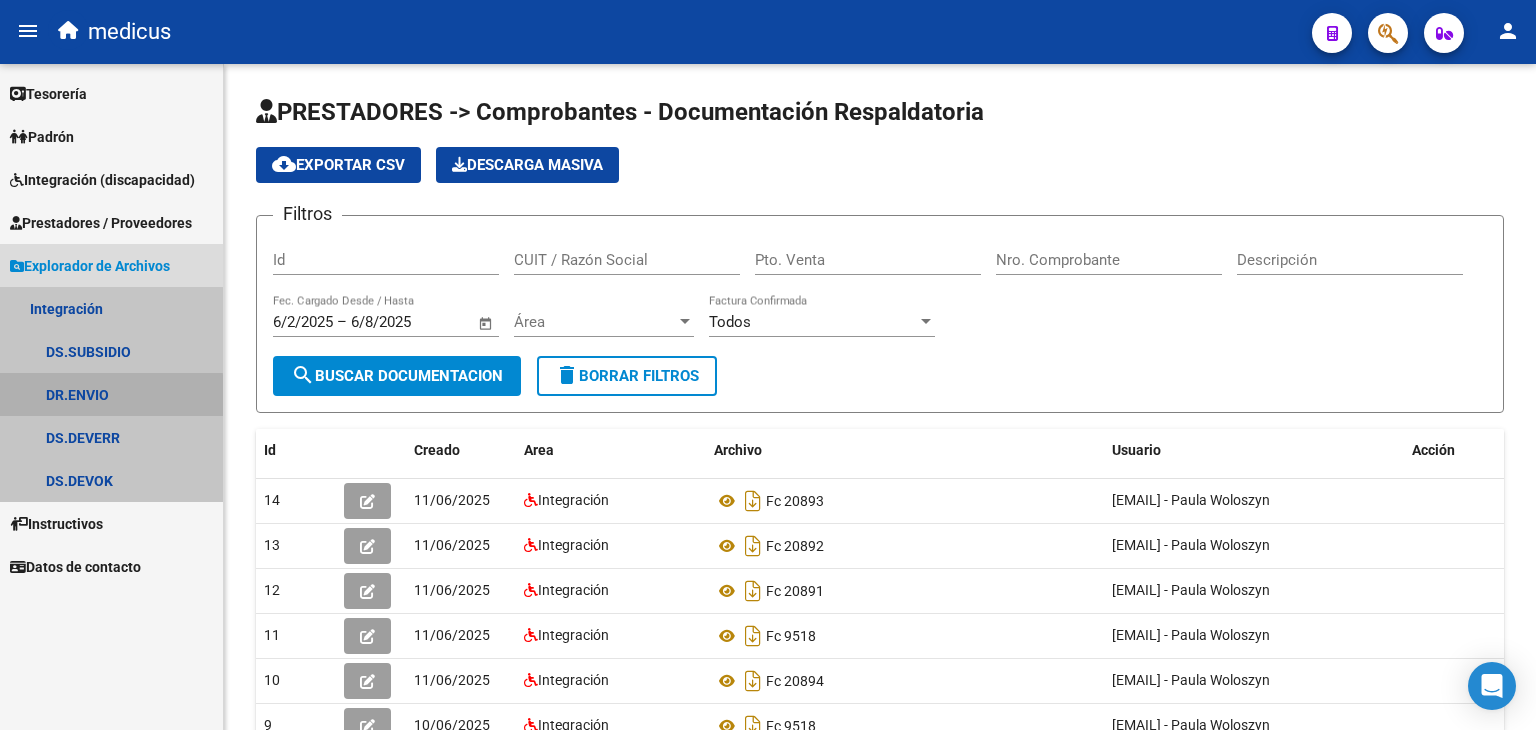 click on "DR.ENVIO" at bounding box center [111, 394] 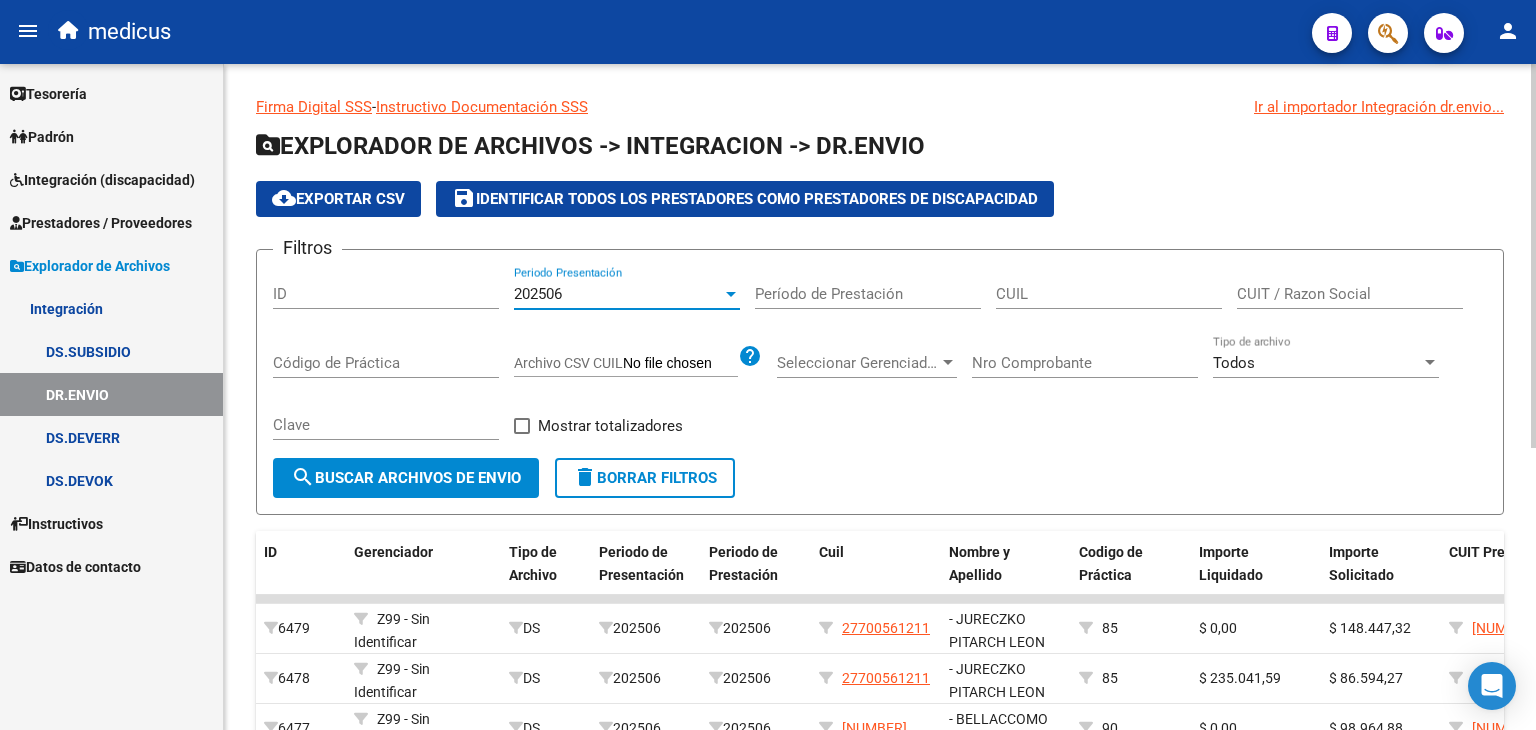 click on "202506" at bounding box center [538, 294] 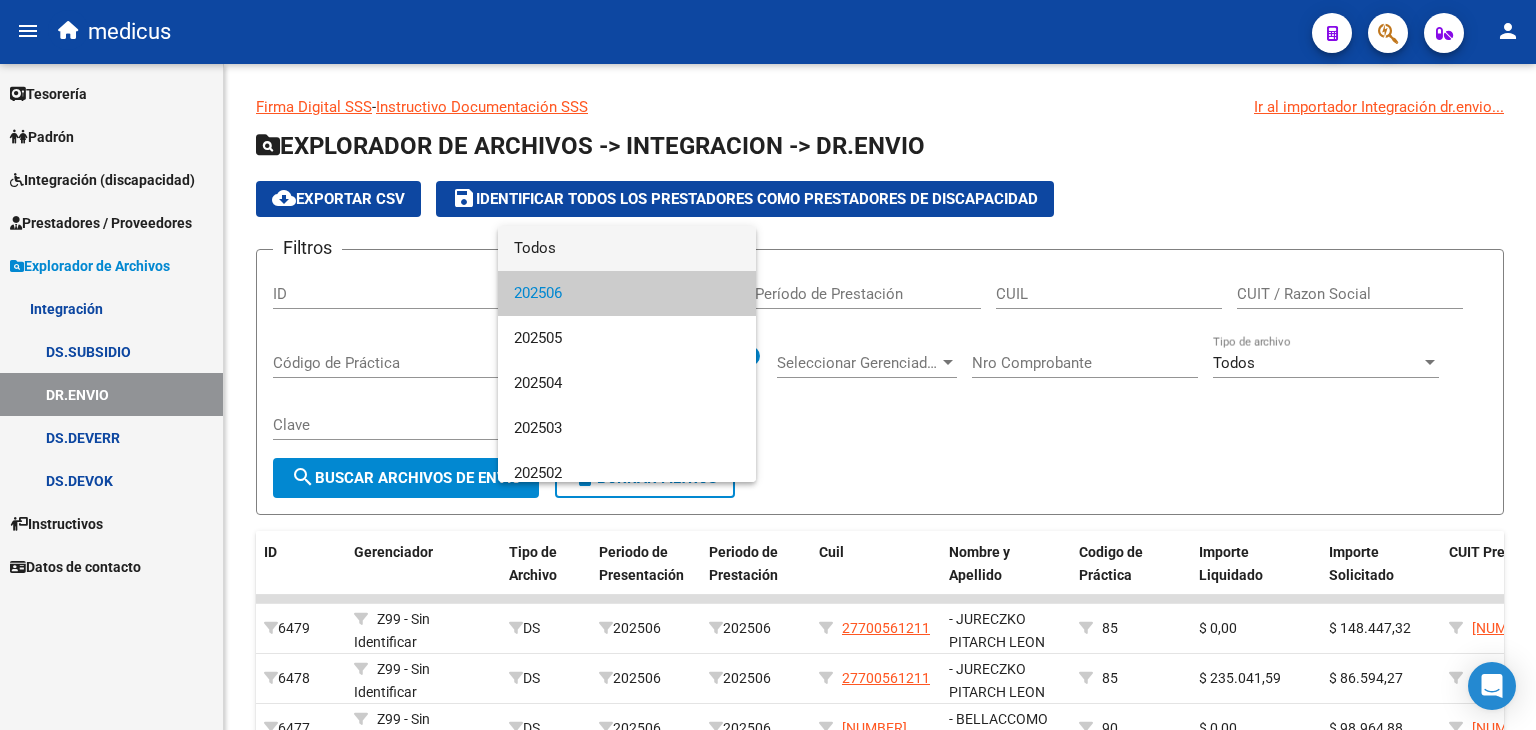 click on "Todos" at bounding box center [627, 248] 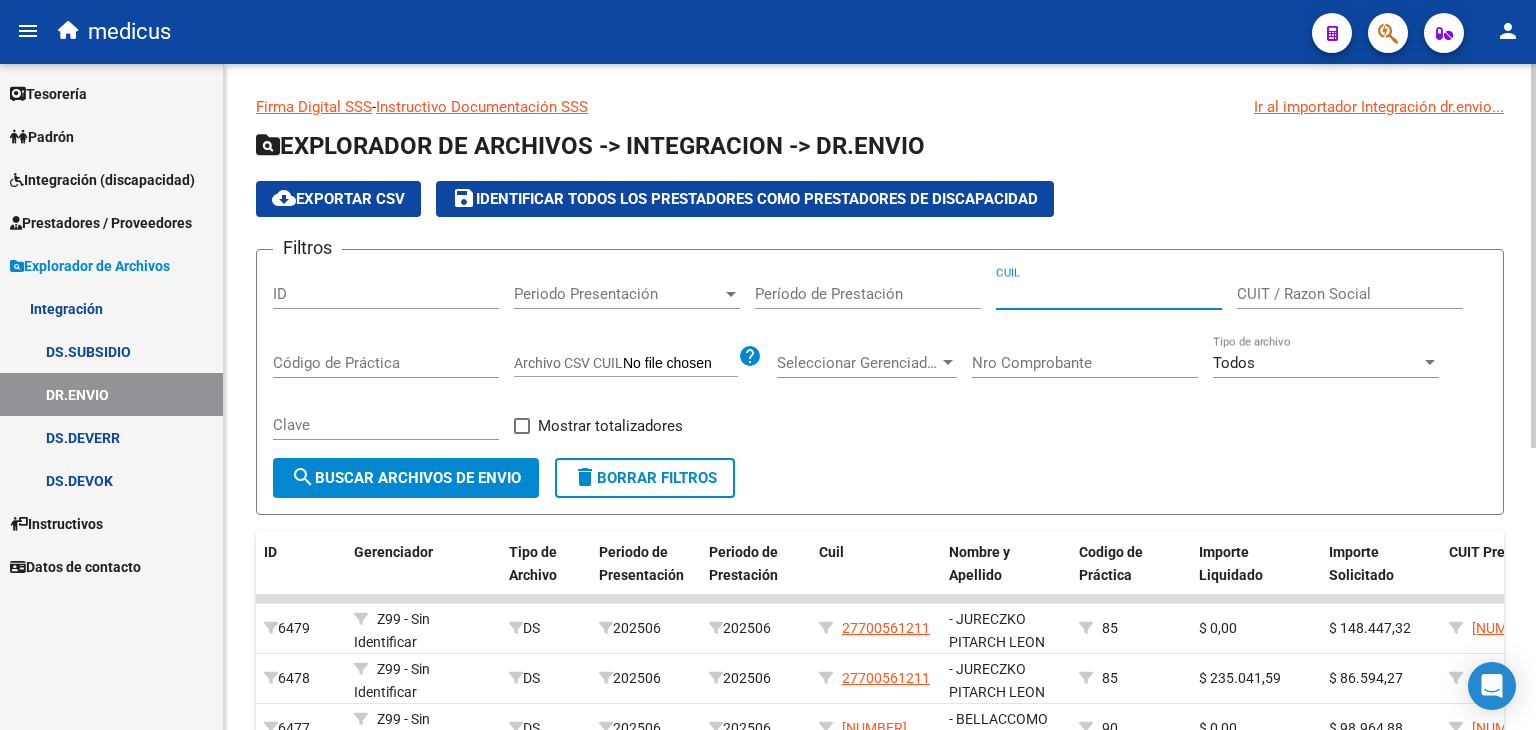 click on "CUIL" at bounding box center (1109, 294) 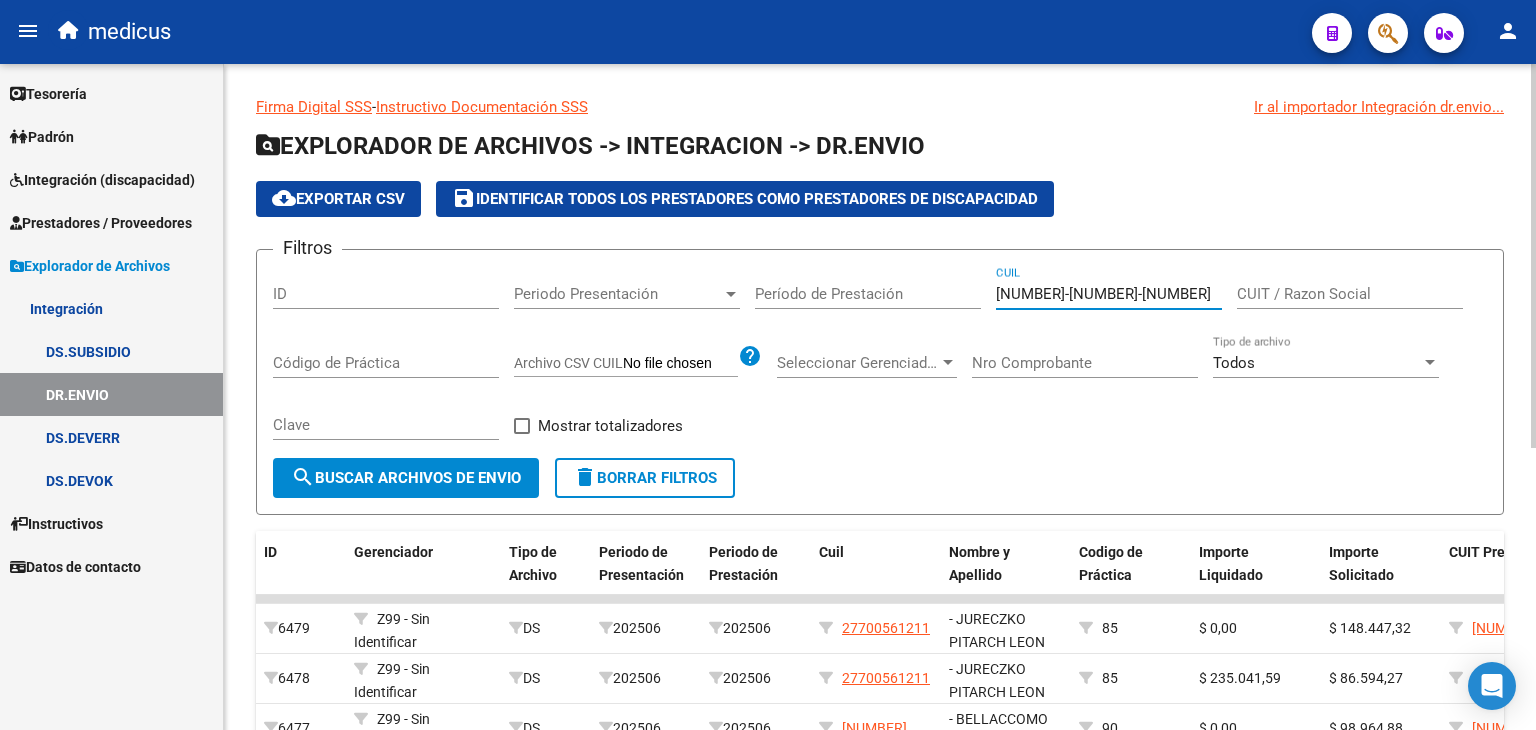 type on "[NUMBER]-[NUMBER]-[NUMBER]" 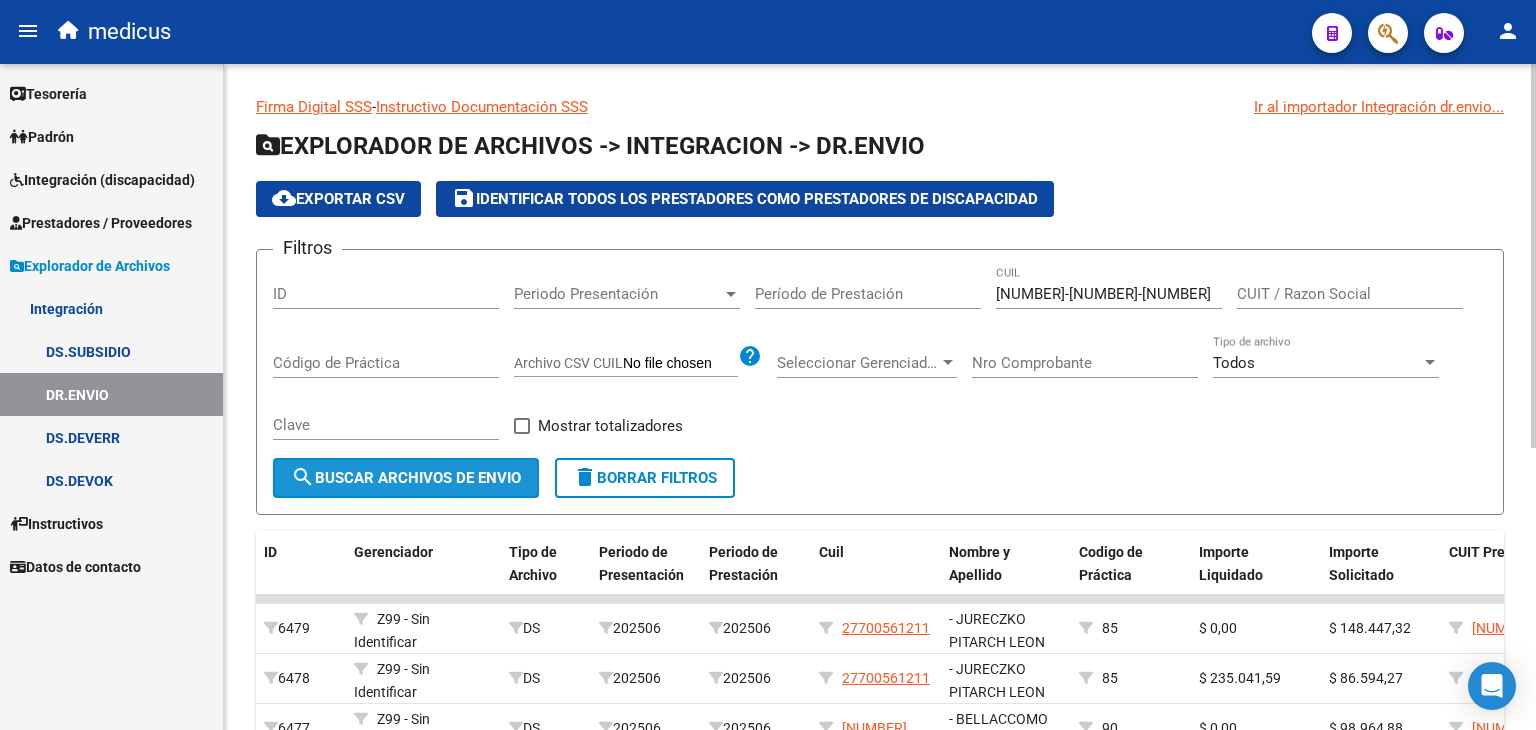 click on "search  Buscar Archivos de Envio" 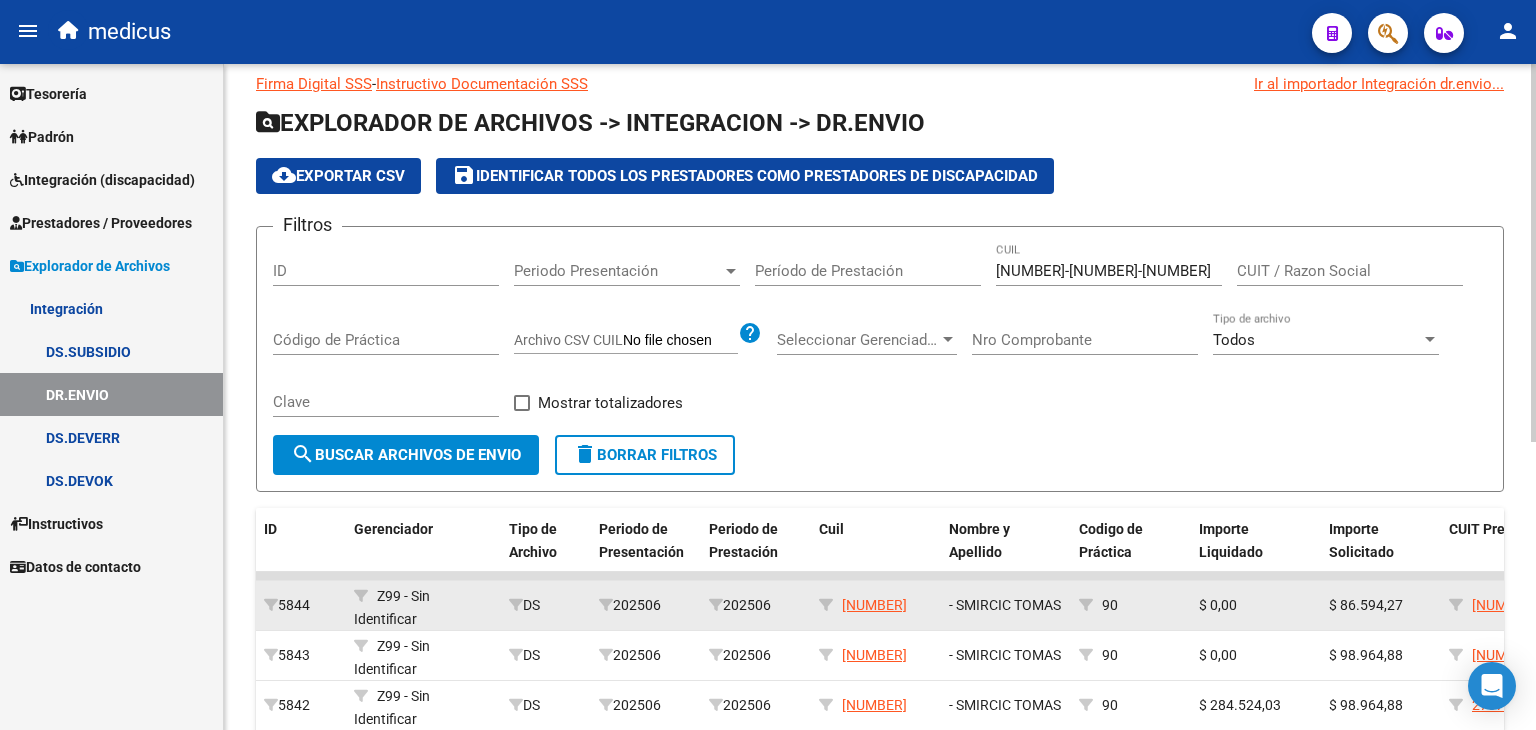 scroll, scrollTop: 0, scrollLeft: 0, axis: both 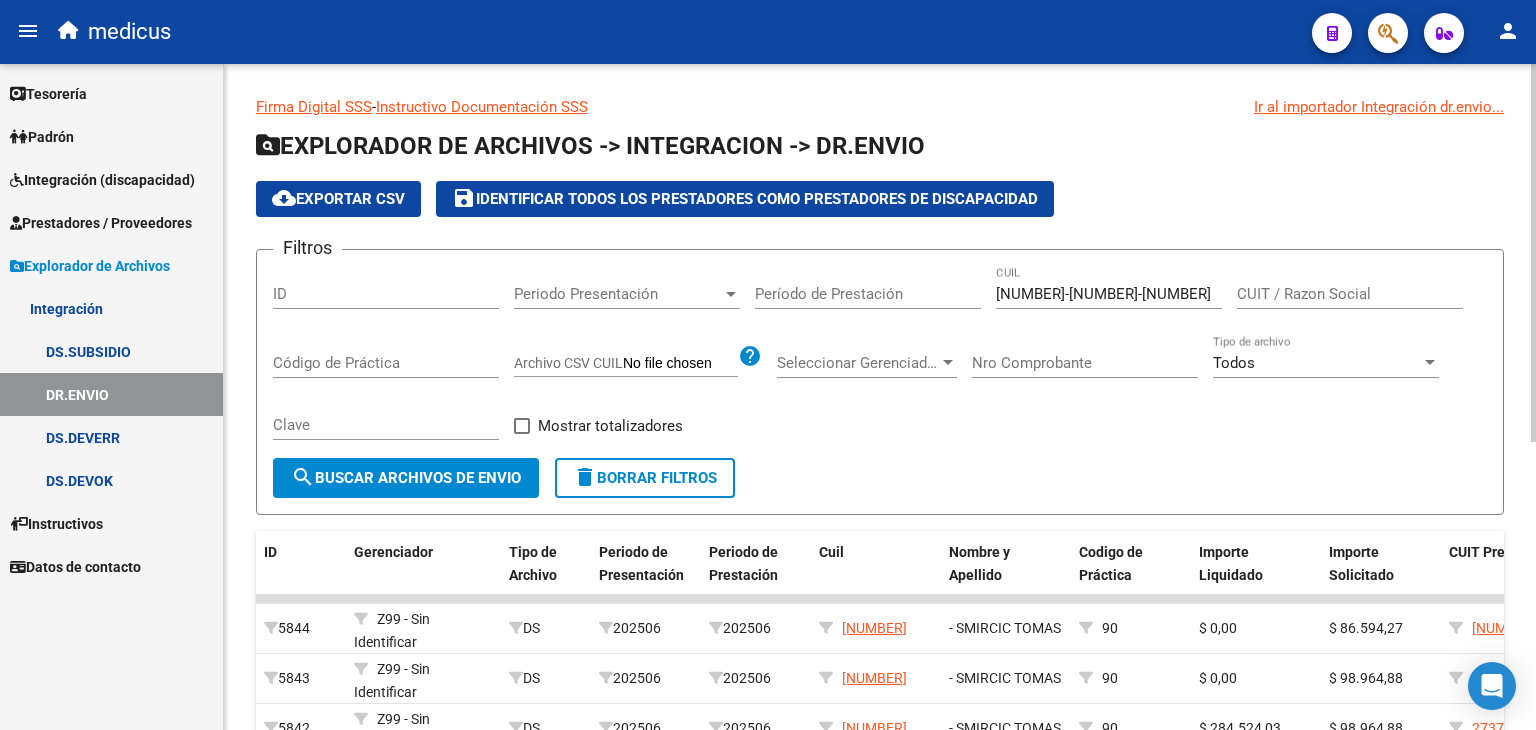 click on "cloud_download  Exportar CSV" 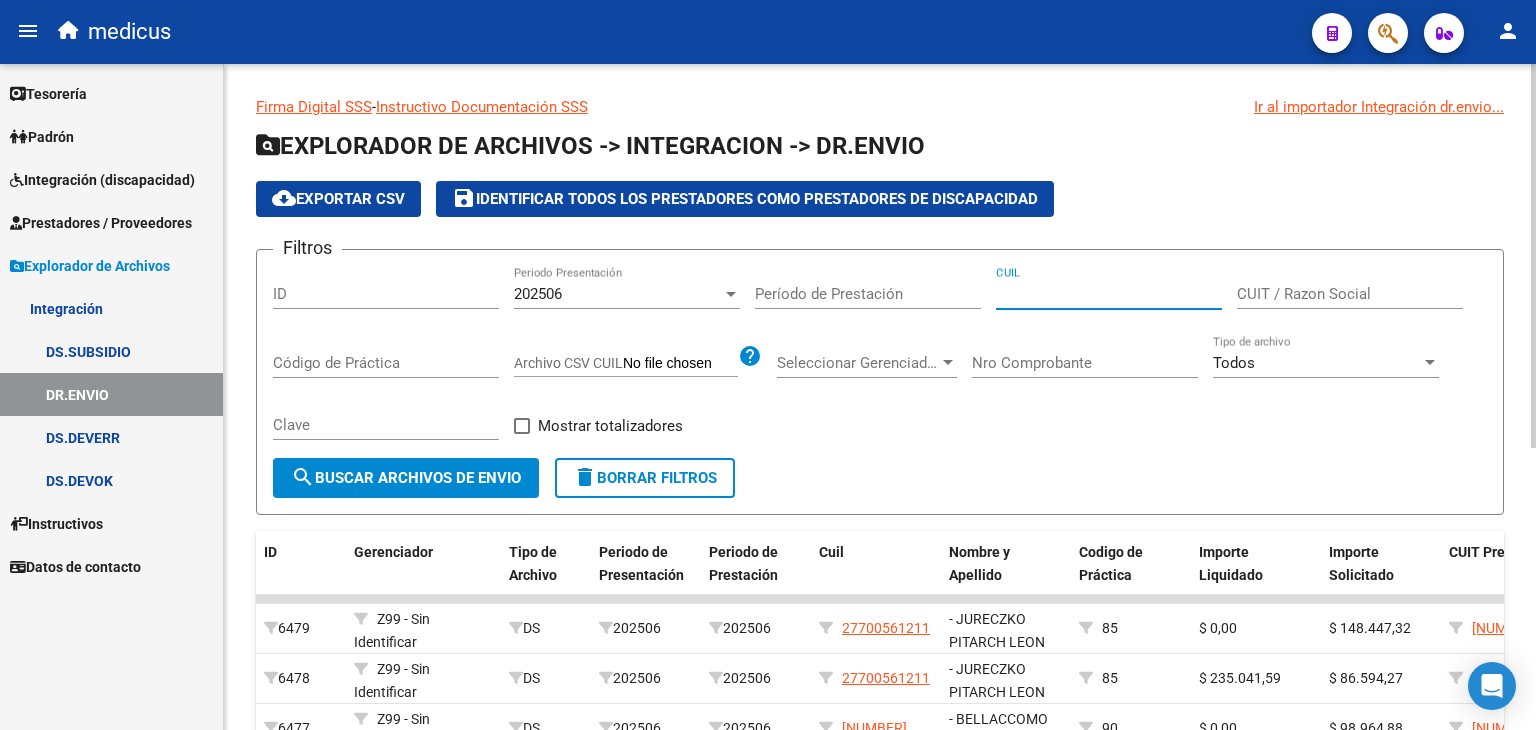 click on "CUIL" at bounding box center [1109, 294] 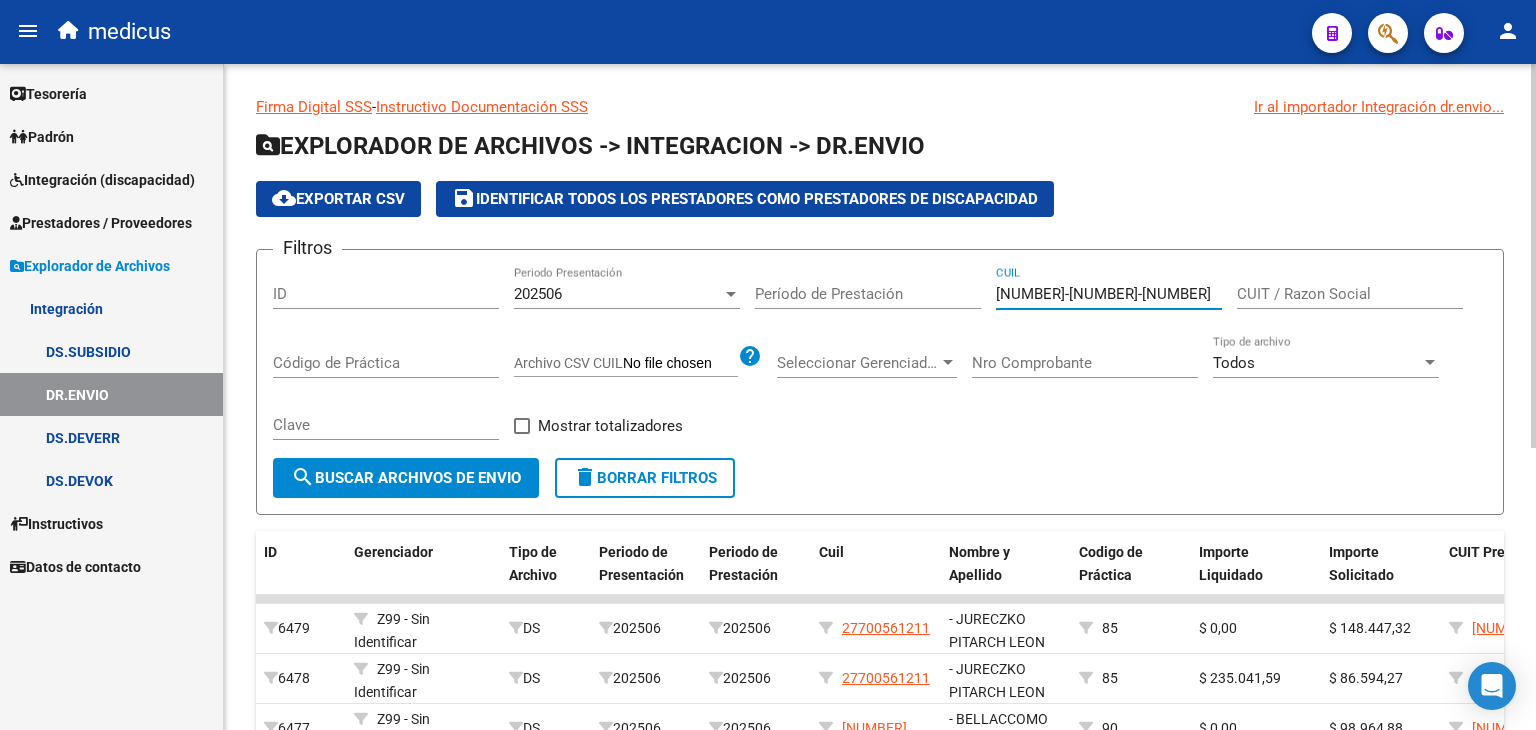 type on "[NUMBER]-[NUMBER]-[NUMBER]" 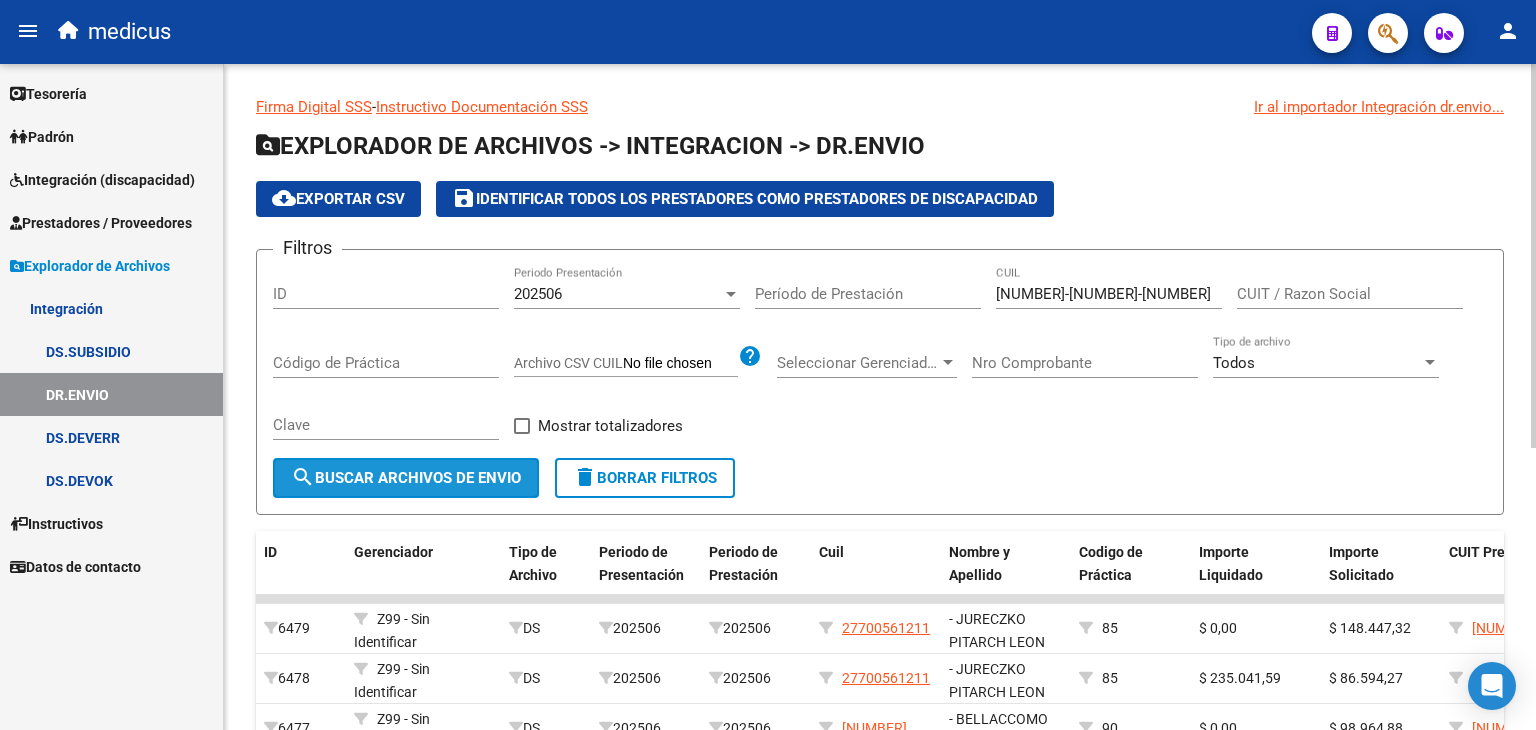 click on "search  Buscar Archivos de Envio" 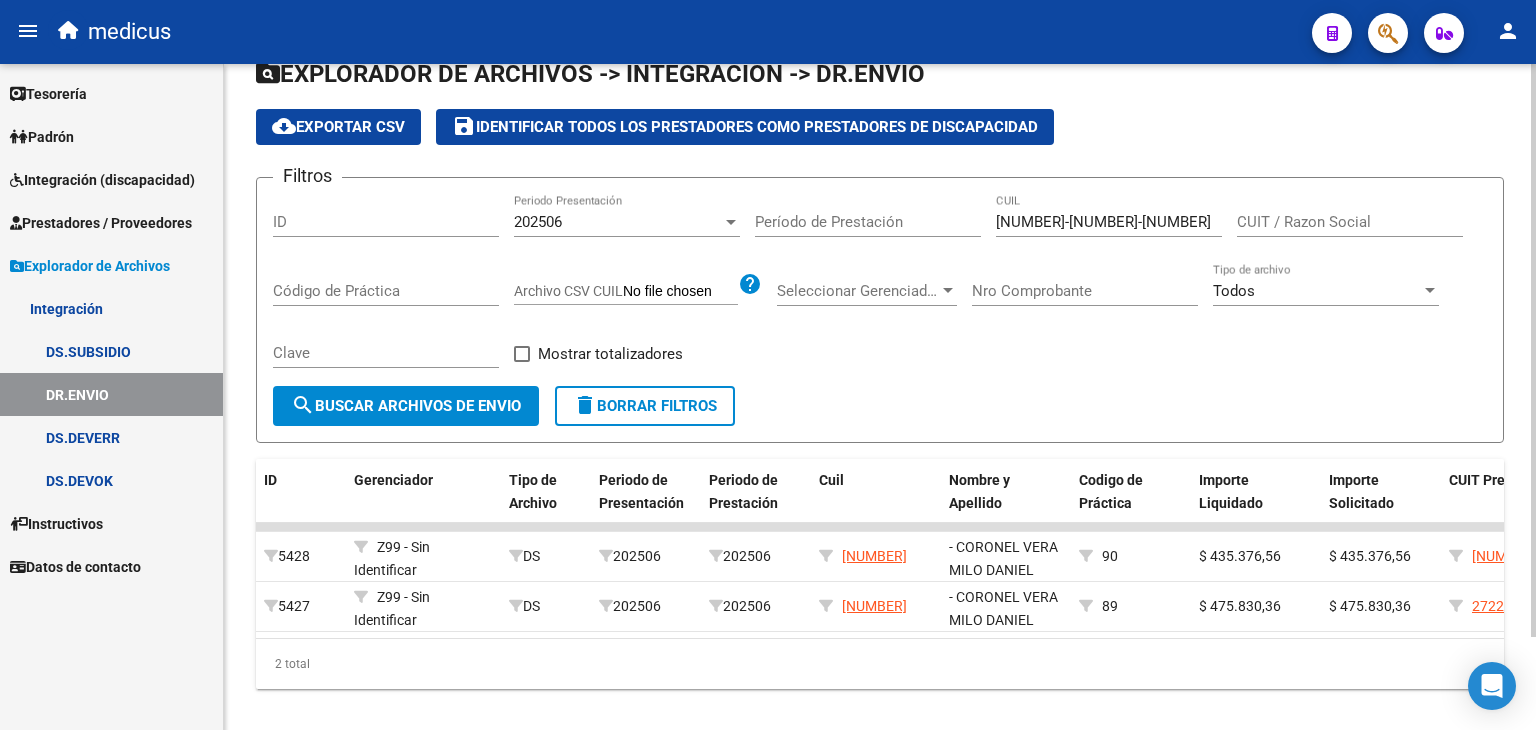 scroll, scrollTop: 108, scrollLeft: 0, axis: vertical 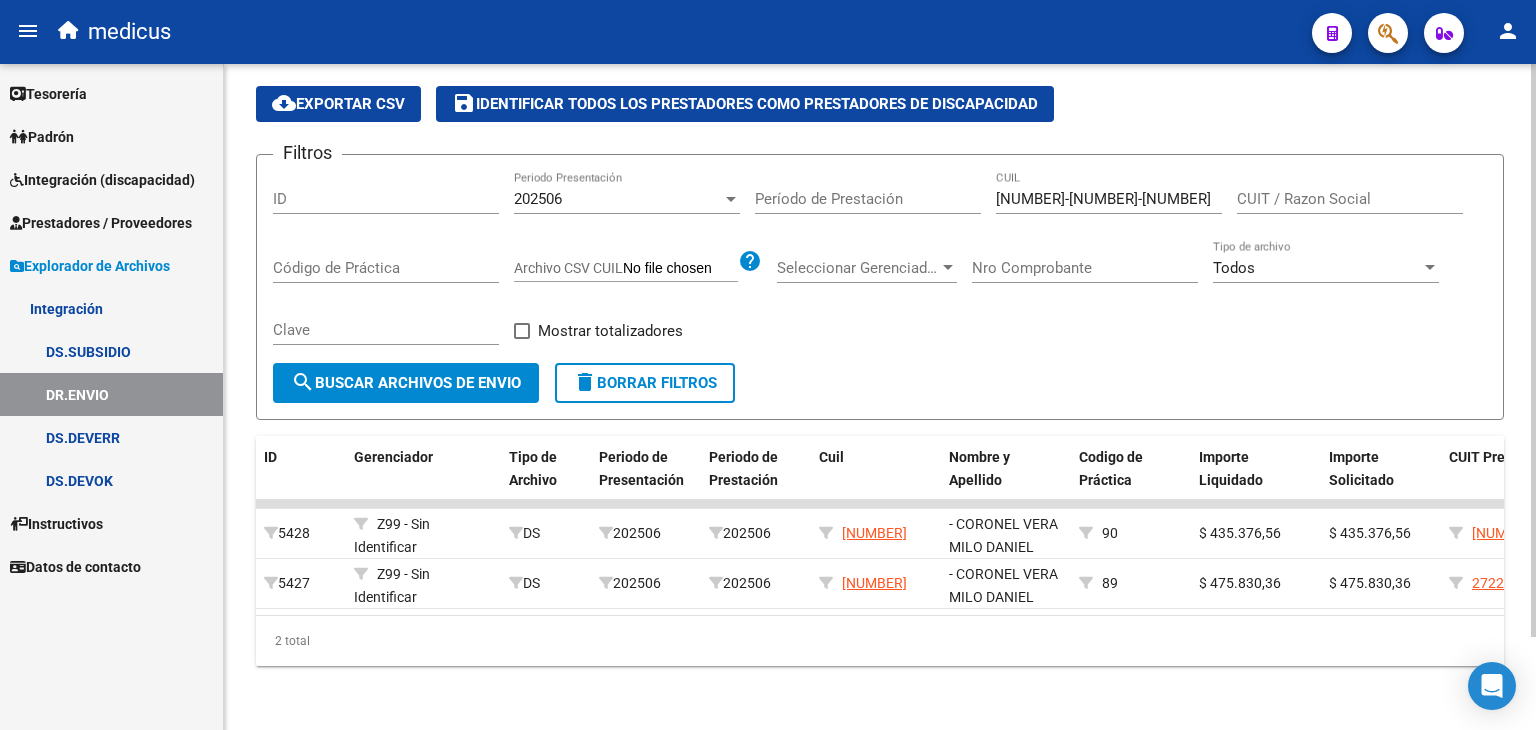 click on "202506" at bounding box center [618, 199] 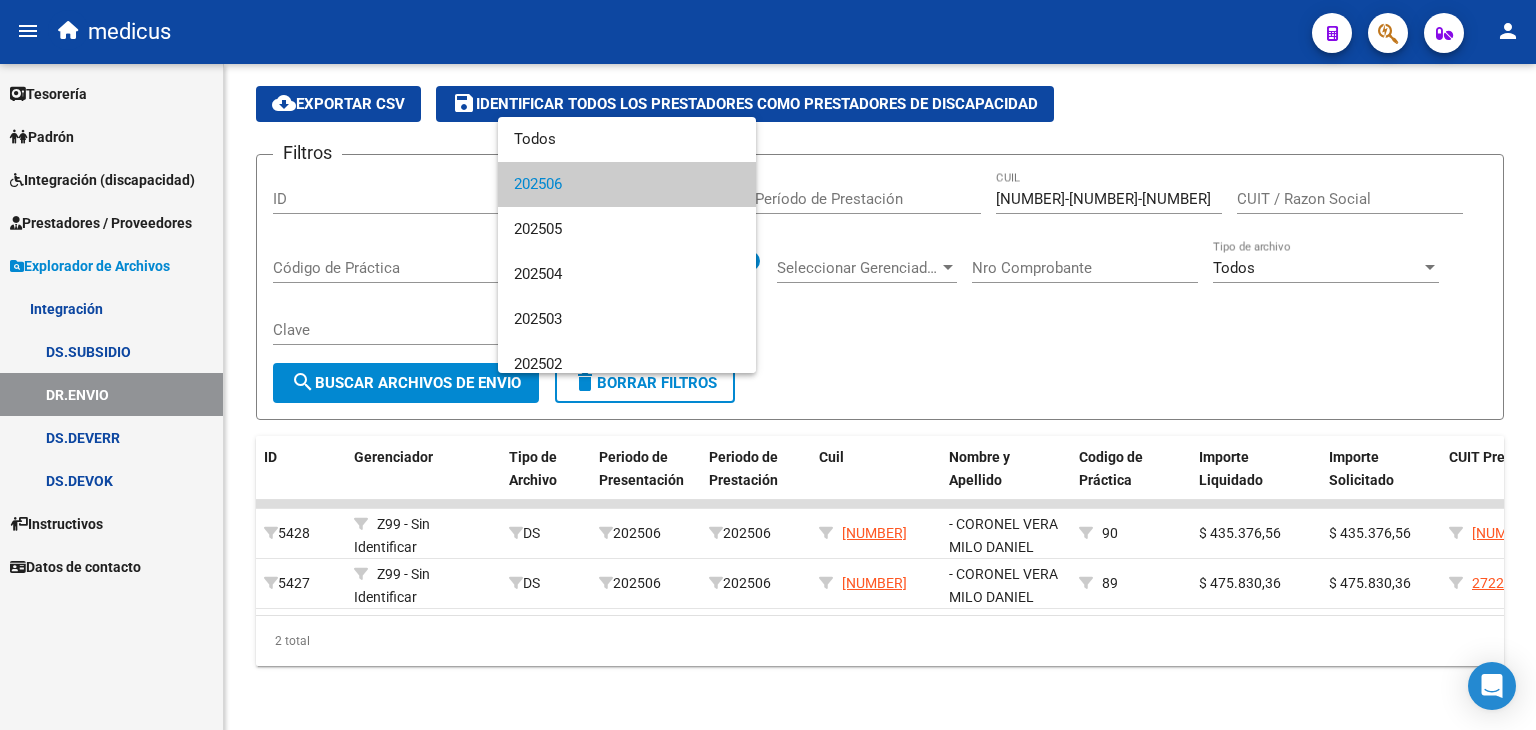 click at bounding box center (768, 365) 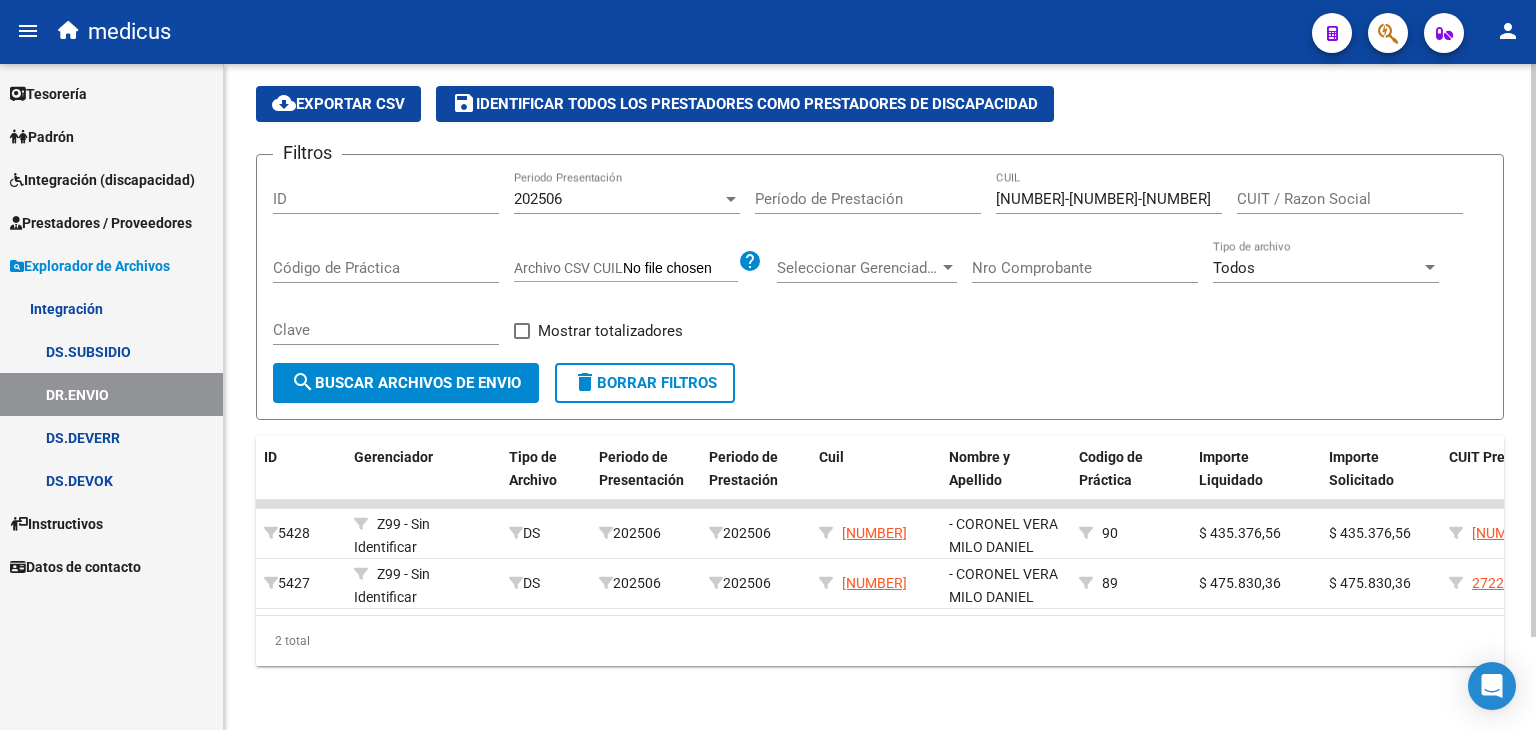 click on "delete  Borrar Filtros" 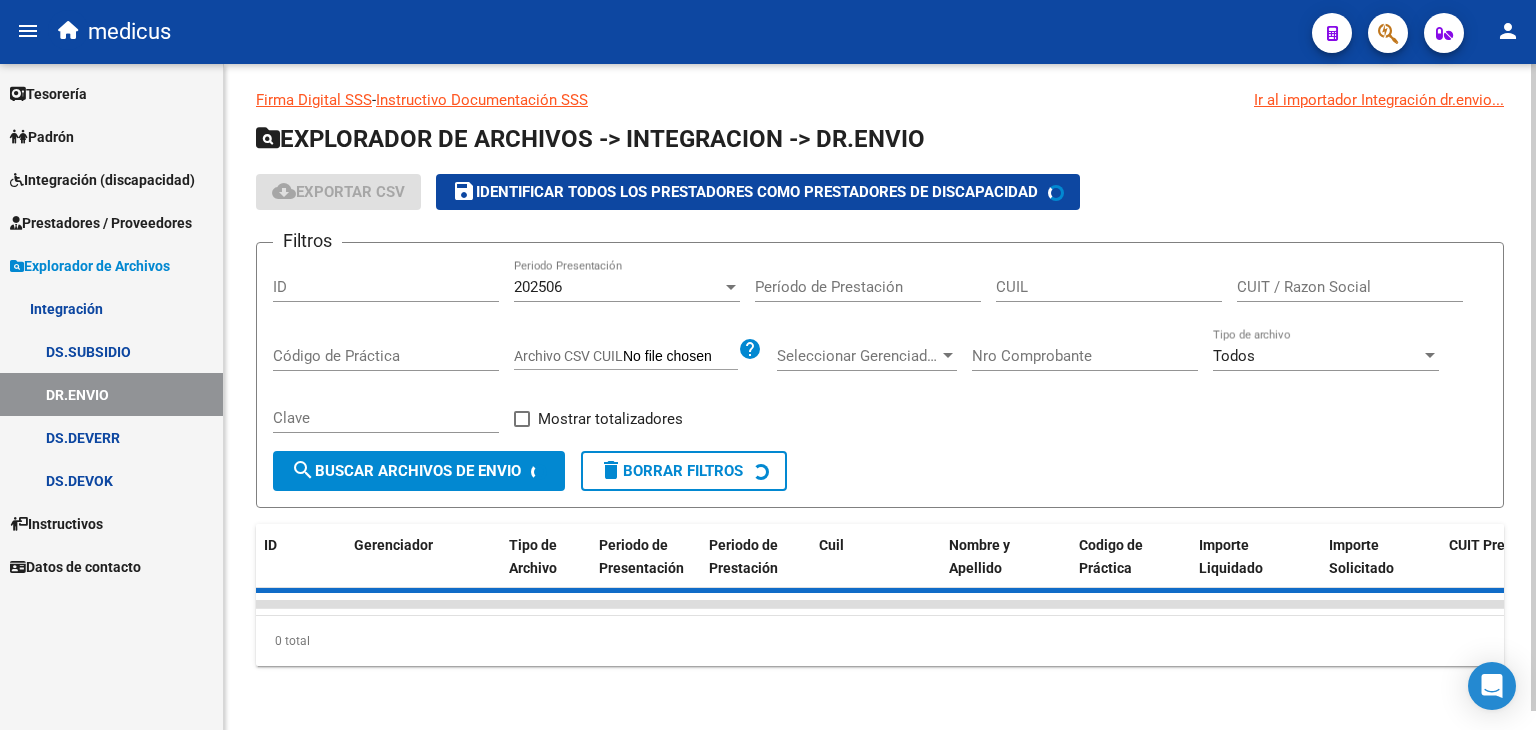 scroll, scrollTop: 108, scrollLeft: 0, axis: vertical 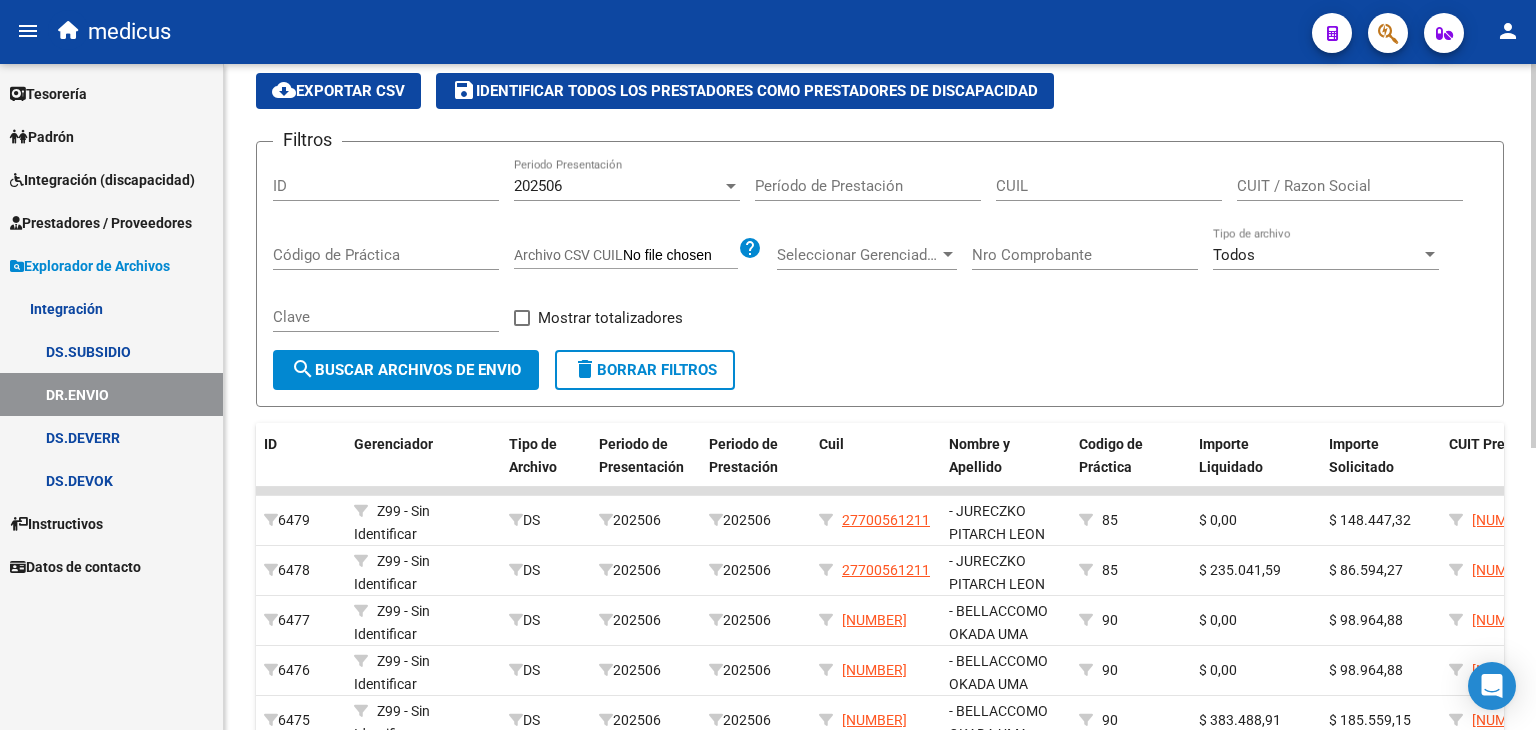 click on "202506" at bounding box center [618, 186] 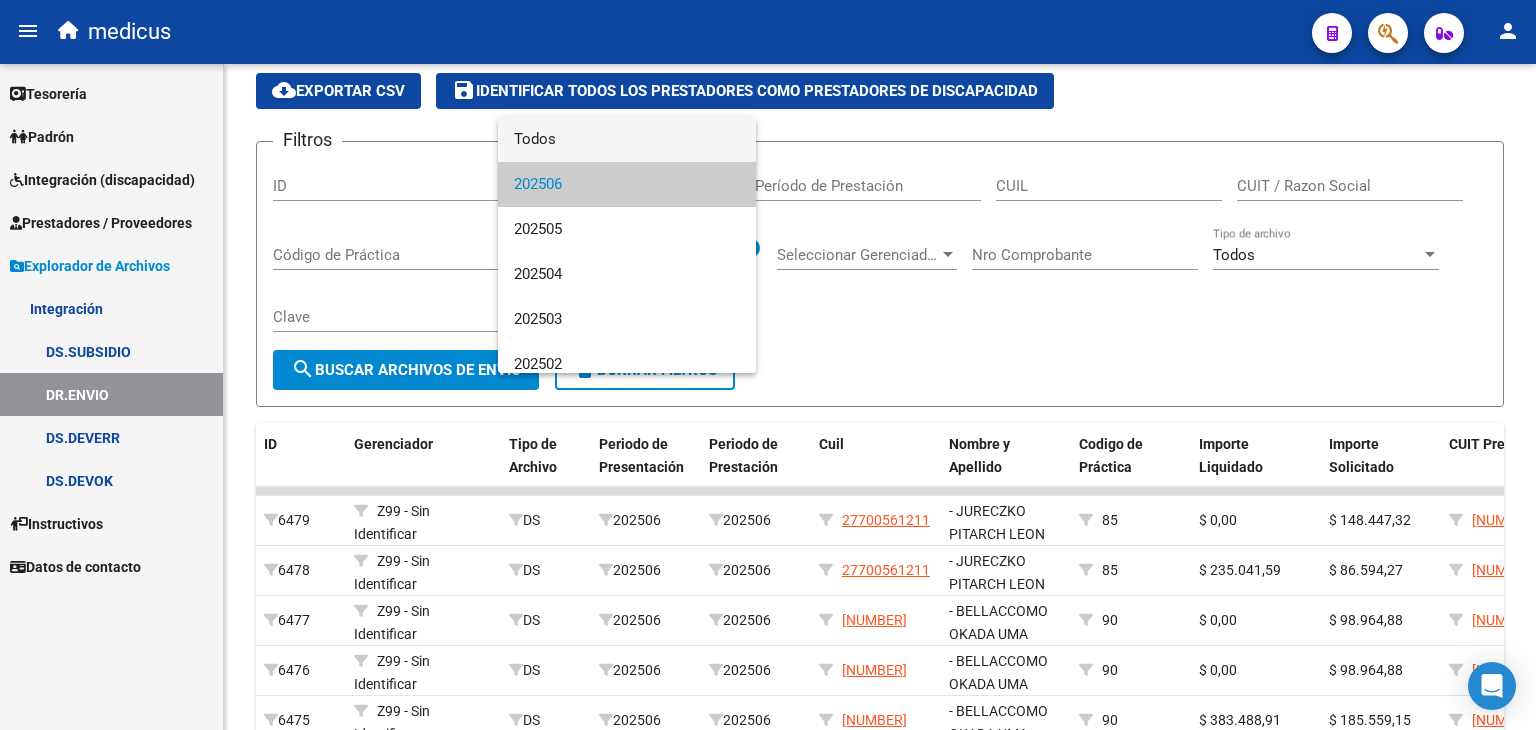 click on "Todos" at bounding box center [627, 139] 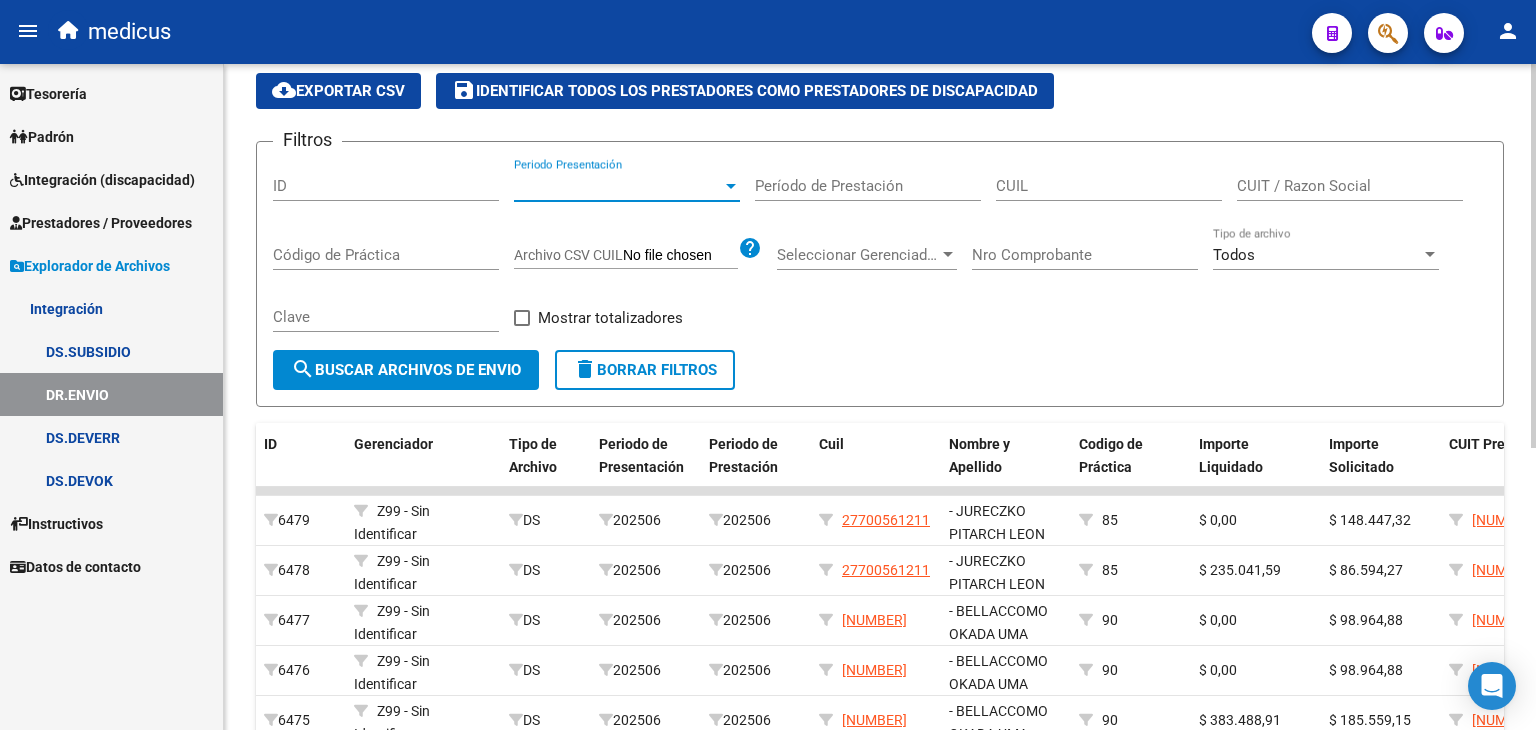 click on "CUIL" at bounding box center [1109, 186] 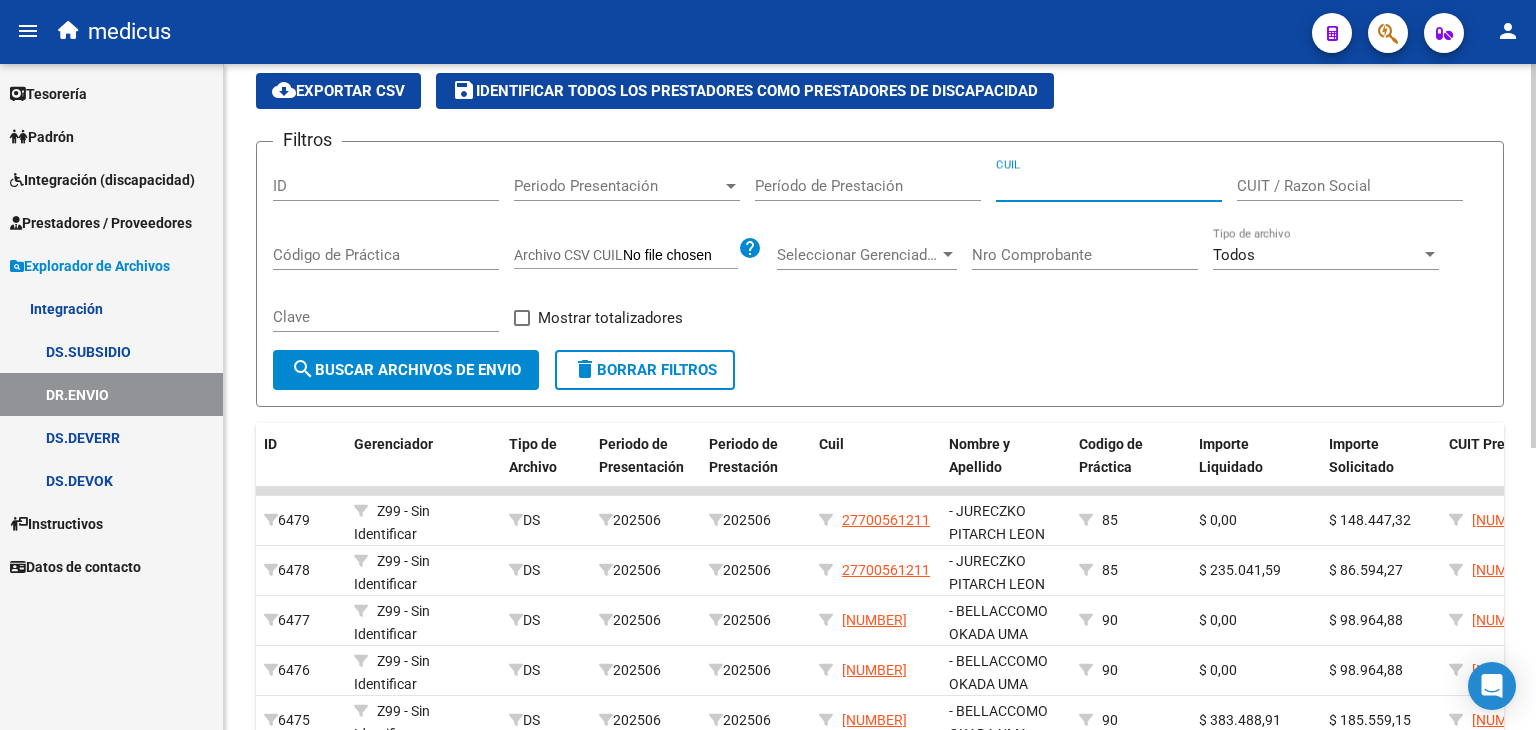 paste on "[NUMBER]-[NUMBER]-[NUMBER]" 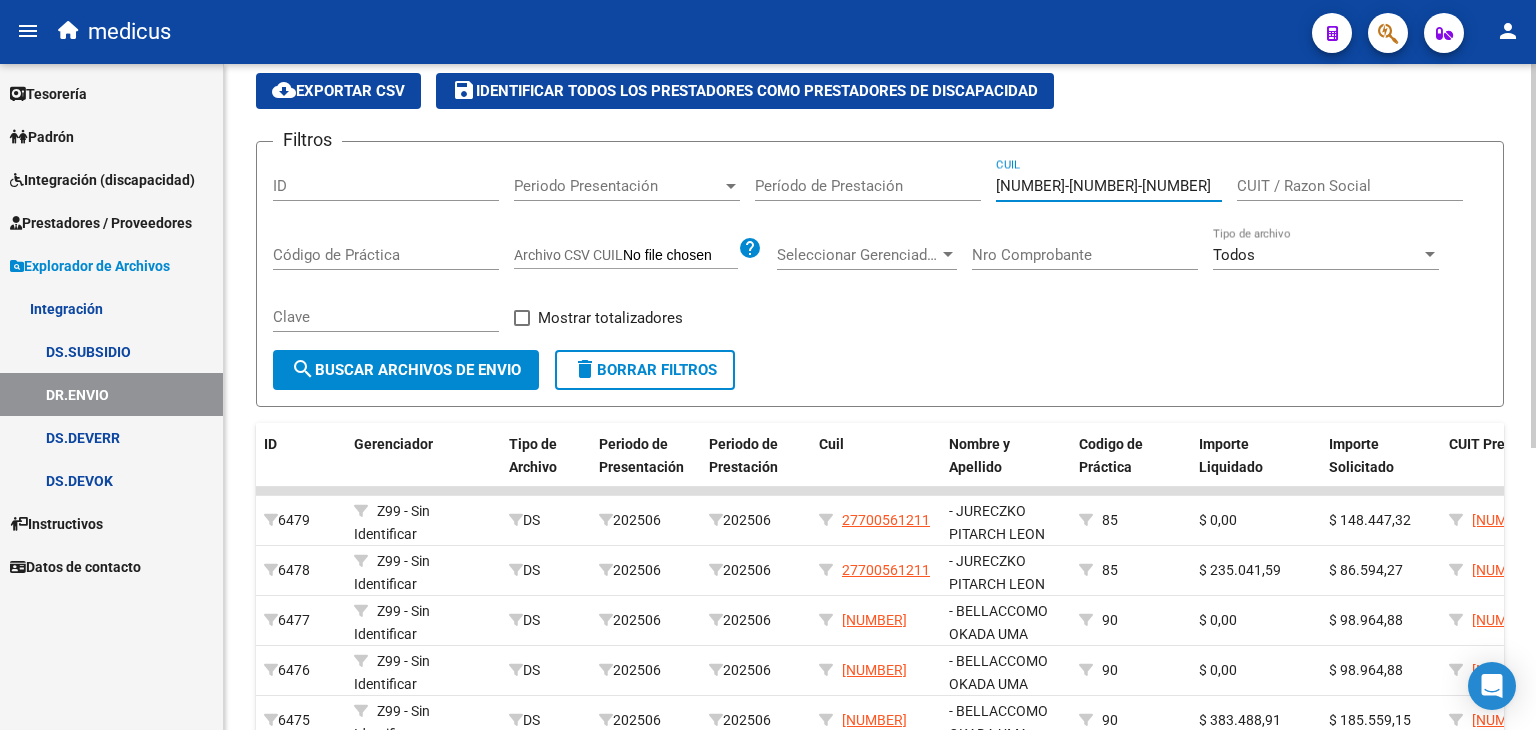 type on "[NUMBER]-[NUMBER]-[NUMBER]" 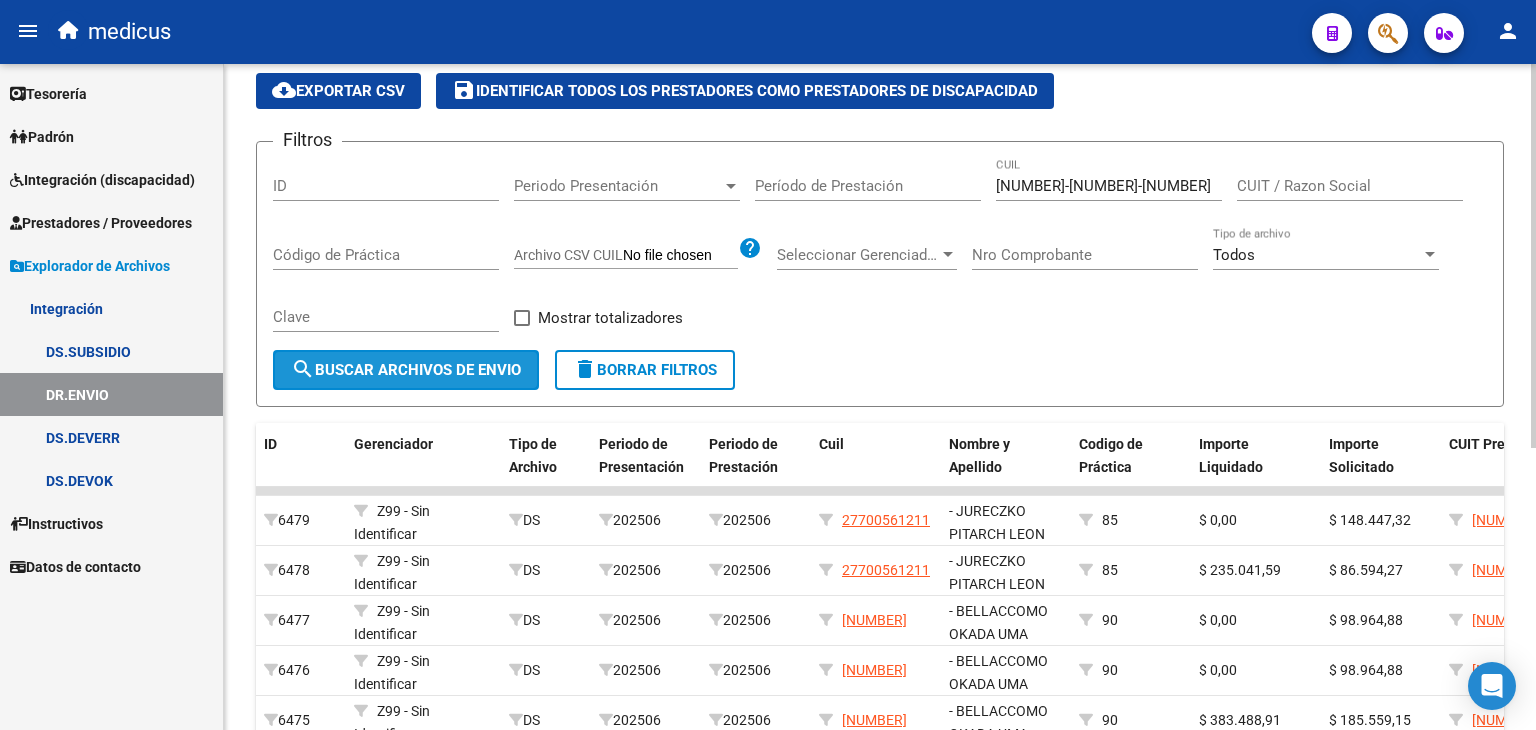 click on "search  Buscar Archivos de Envio" 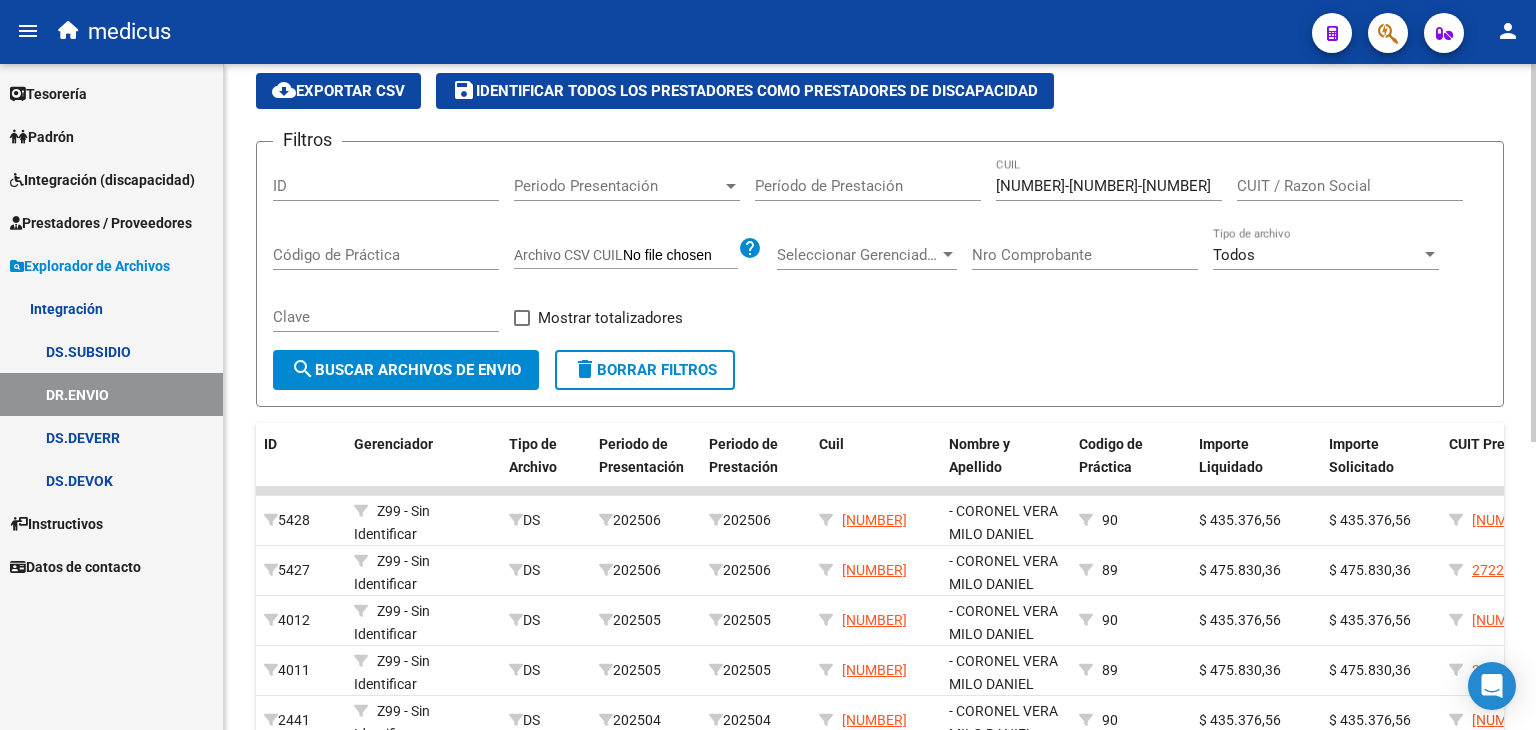 click on "cloud_download  Exportar CSV" 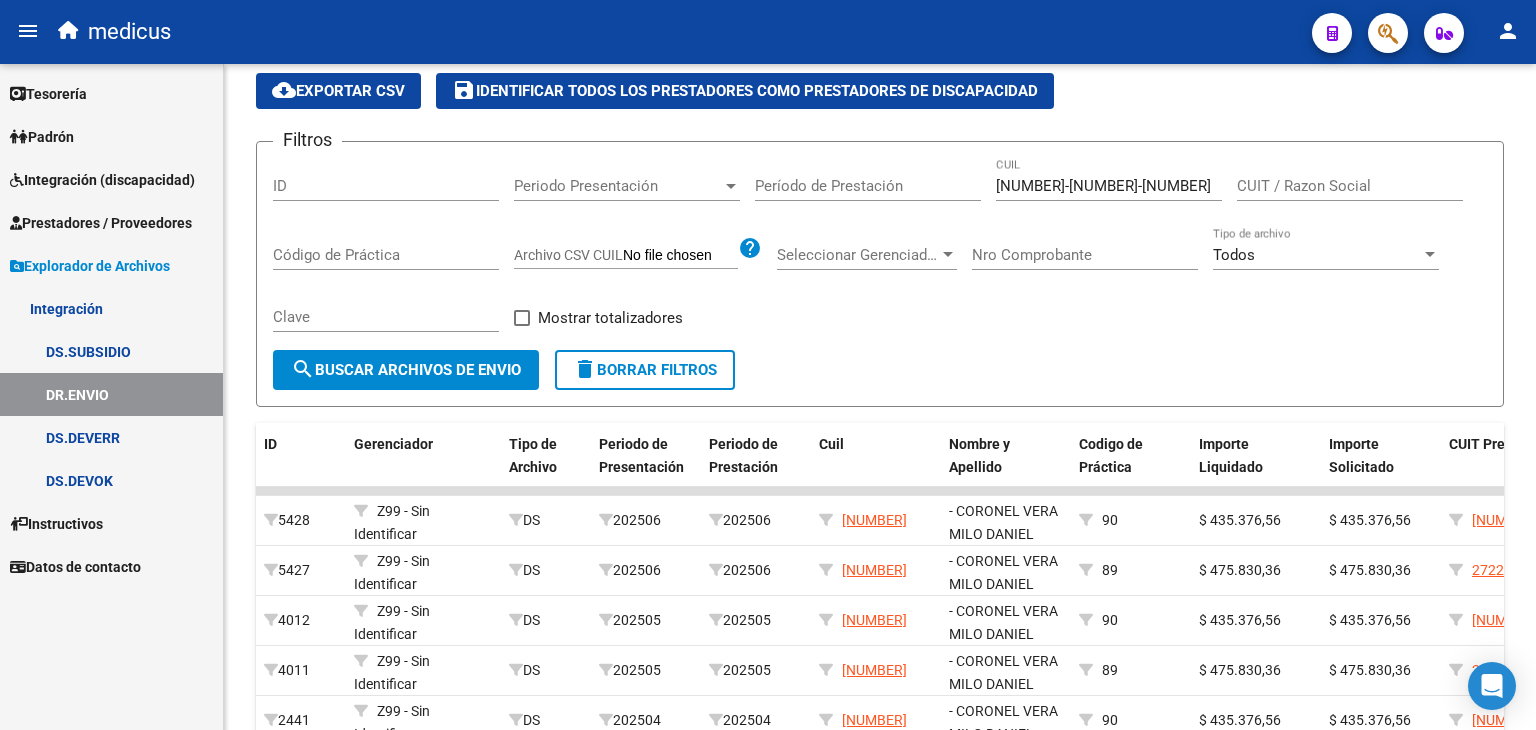 click on "DS.SUBSIDIO" at bounding box center [111, 351] 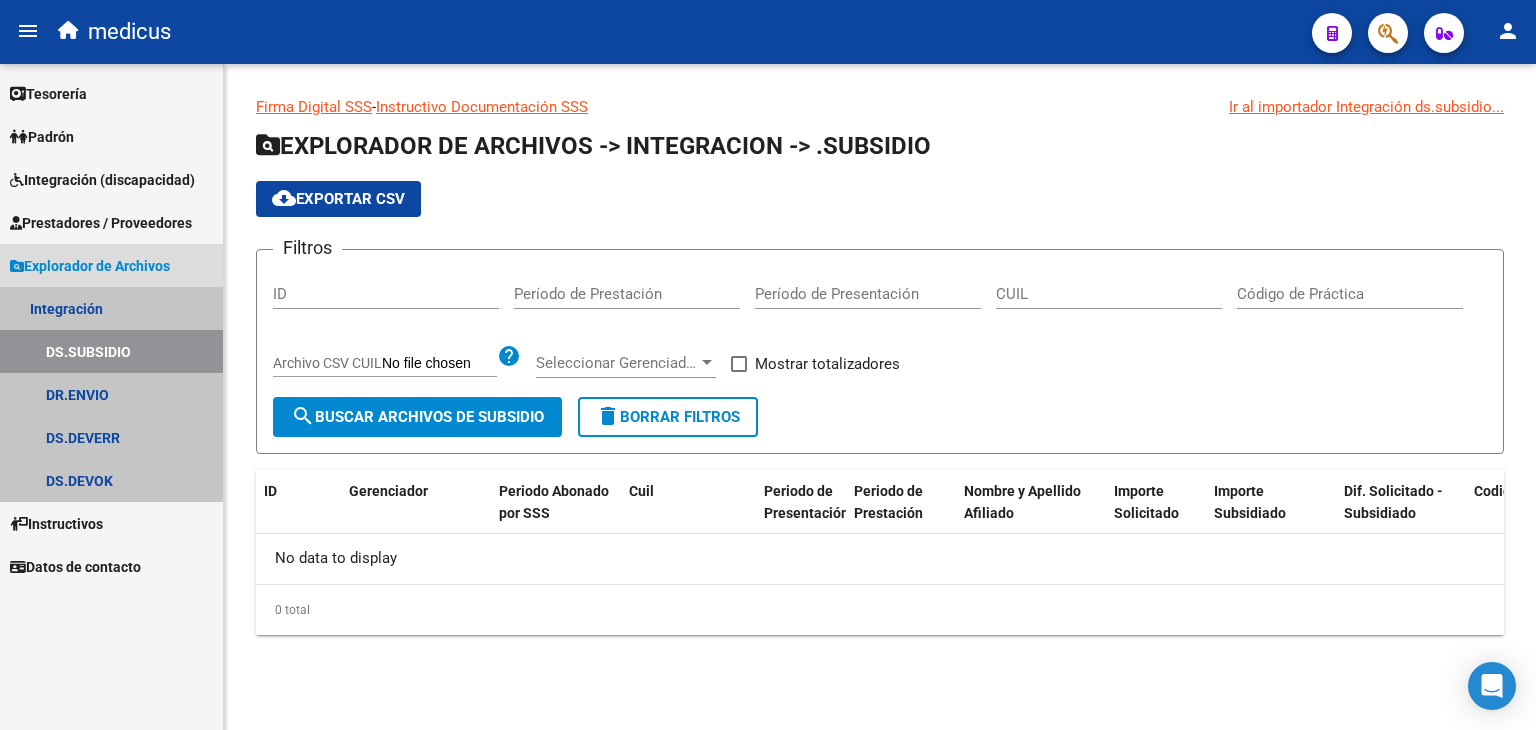 scroll, scrollTop: 0, scrollLeft: 0, axis: both 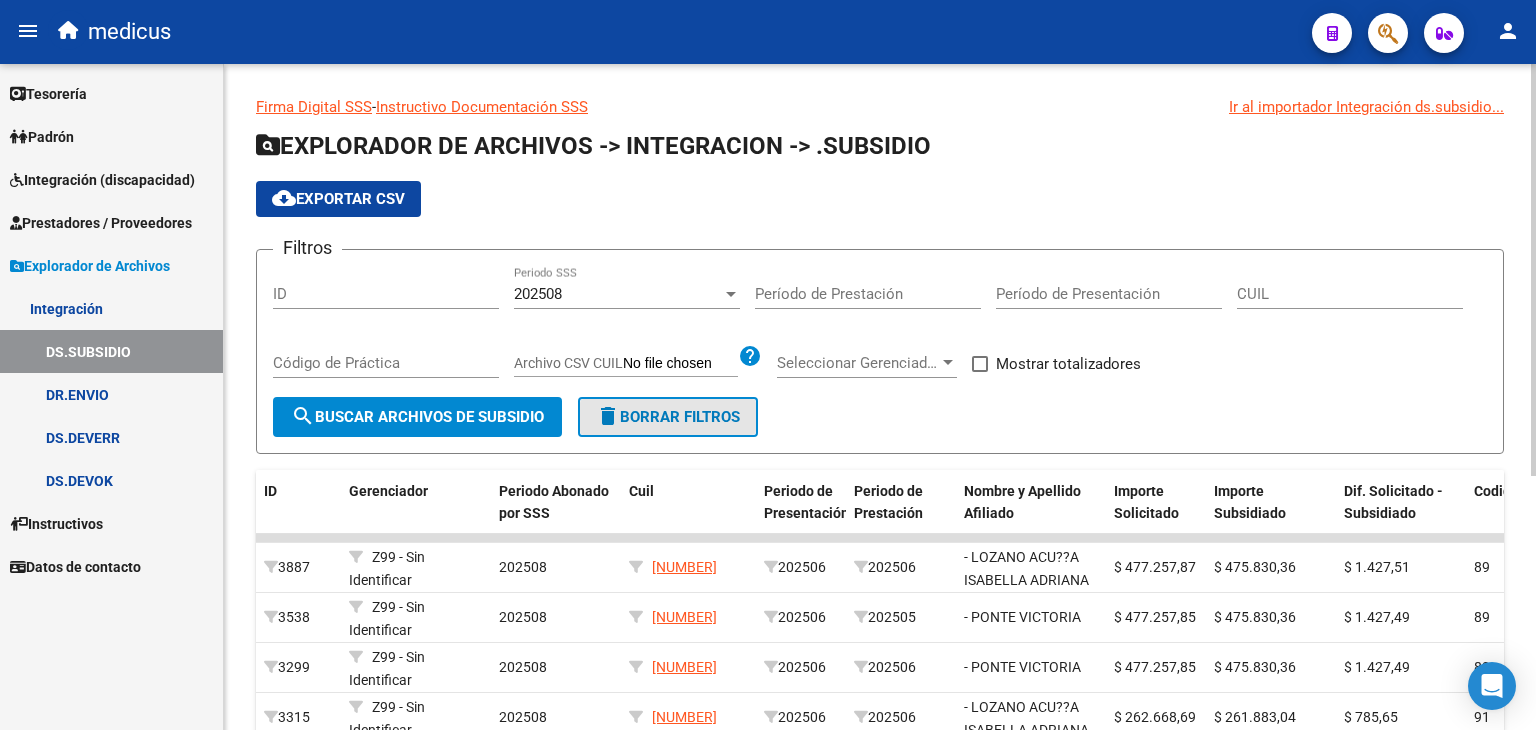 click on "delete  Borrar Filtros" 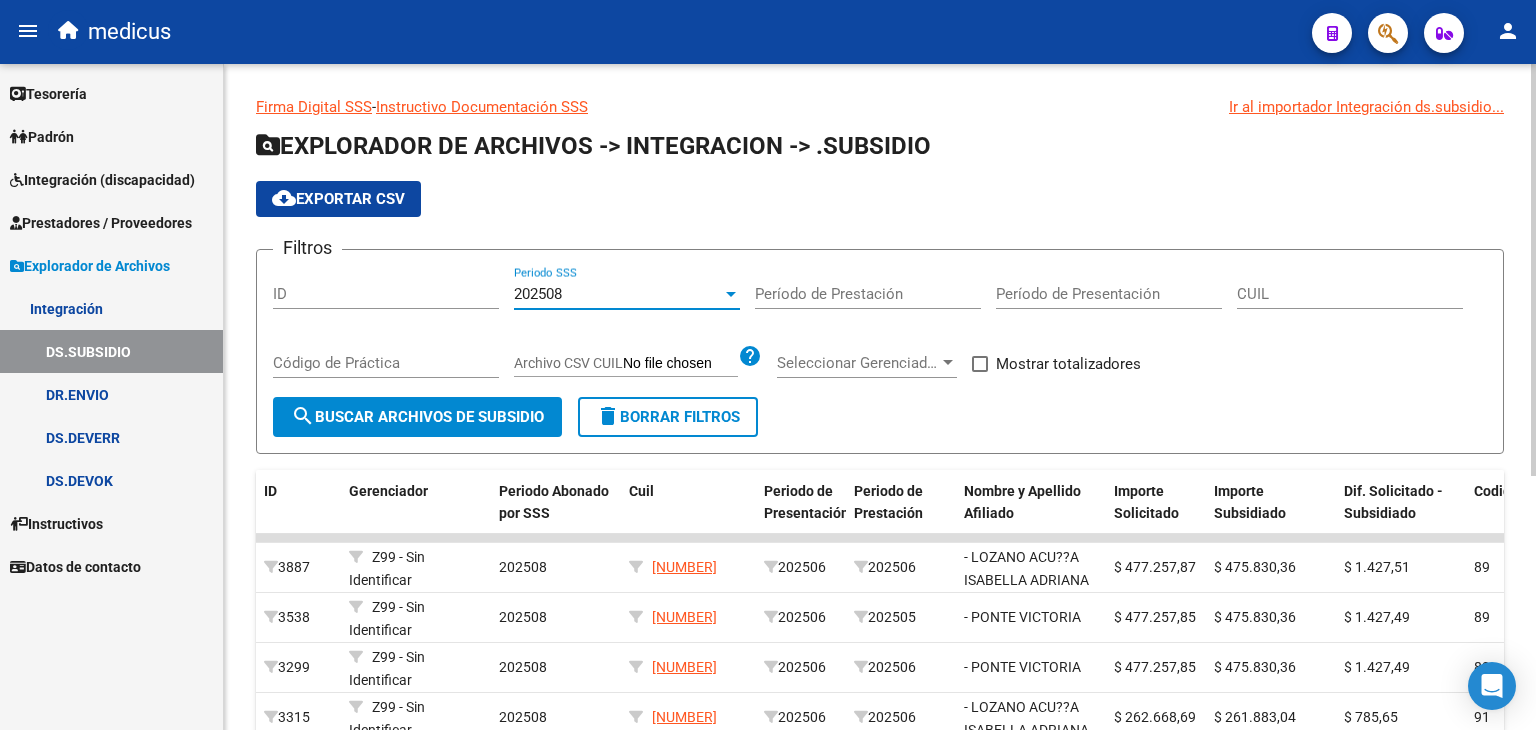 click at bounding box center (731, 294) 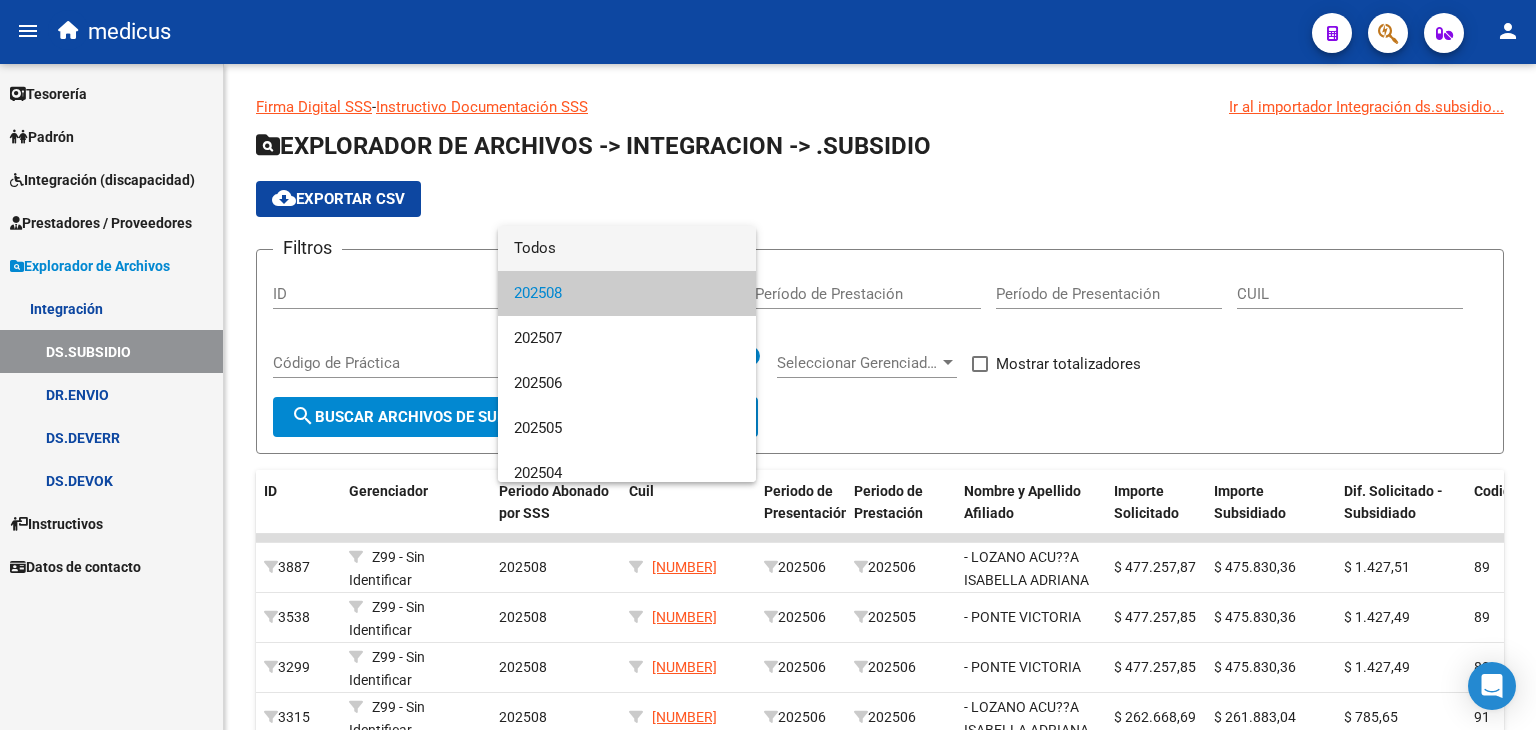 click on "Todos" at bounding box center (627, 248) 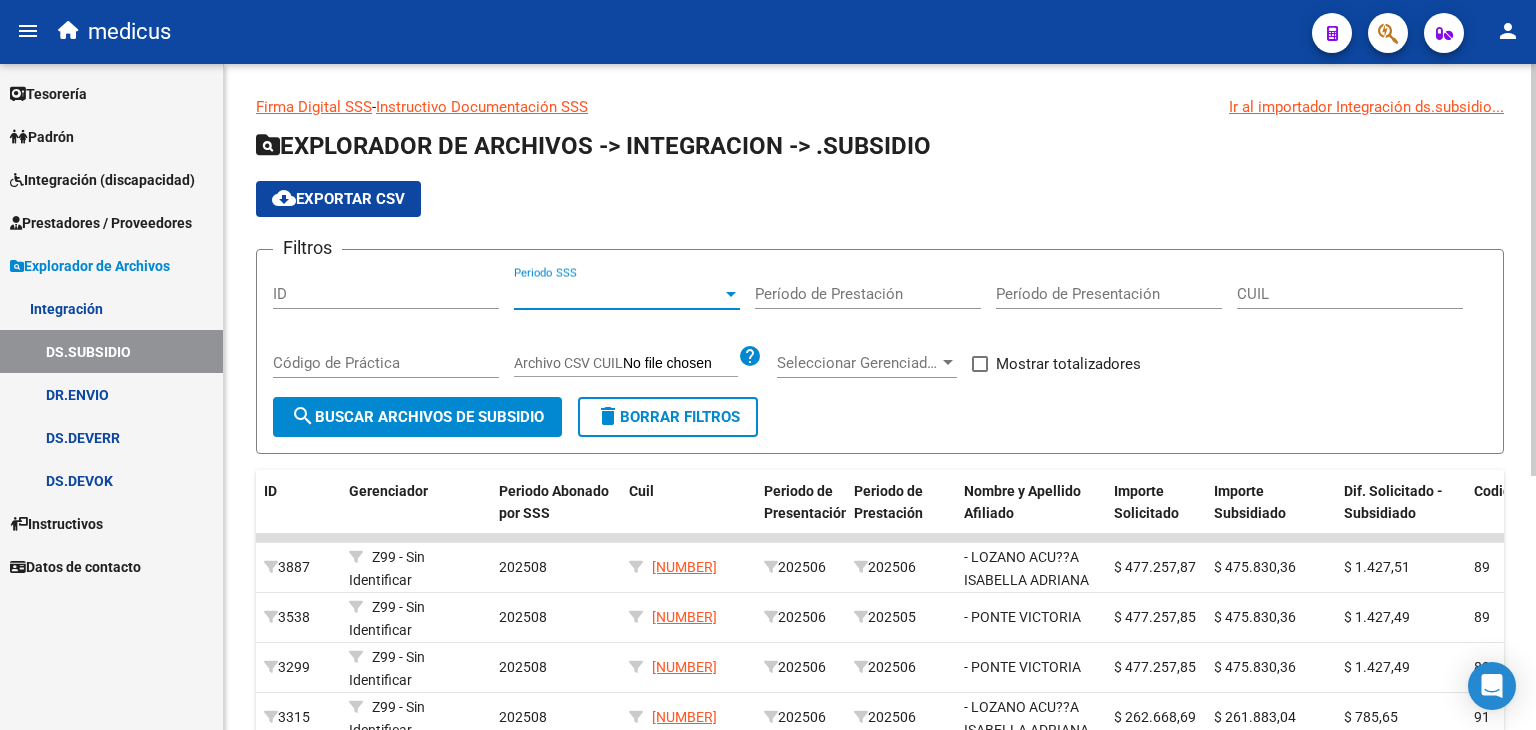 click on "Período de Presentación" at bounding box center [1109, 294] 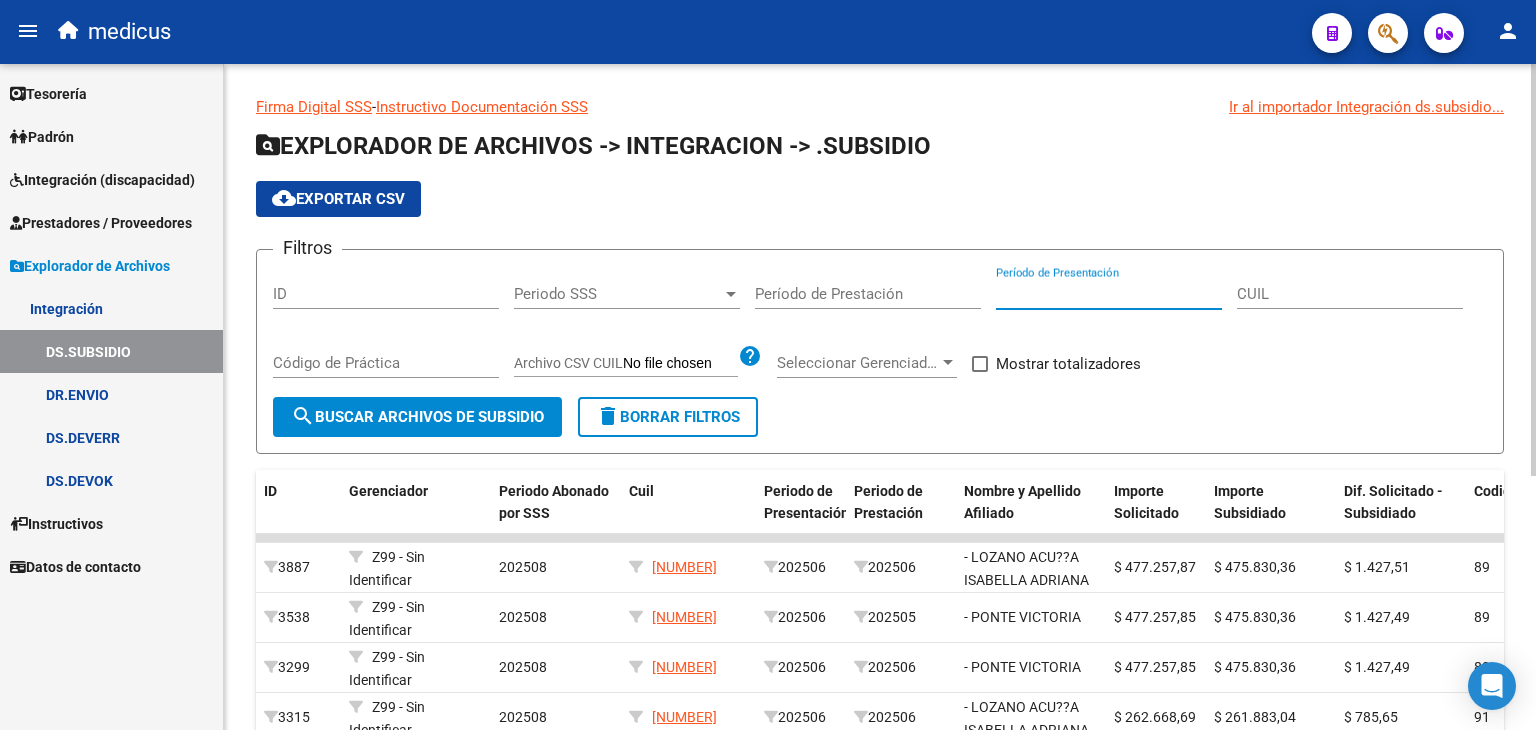 click on "CUIL" at bounding box center (1350, 294) 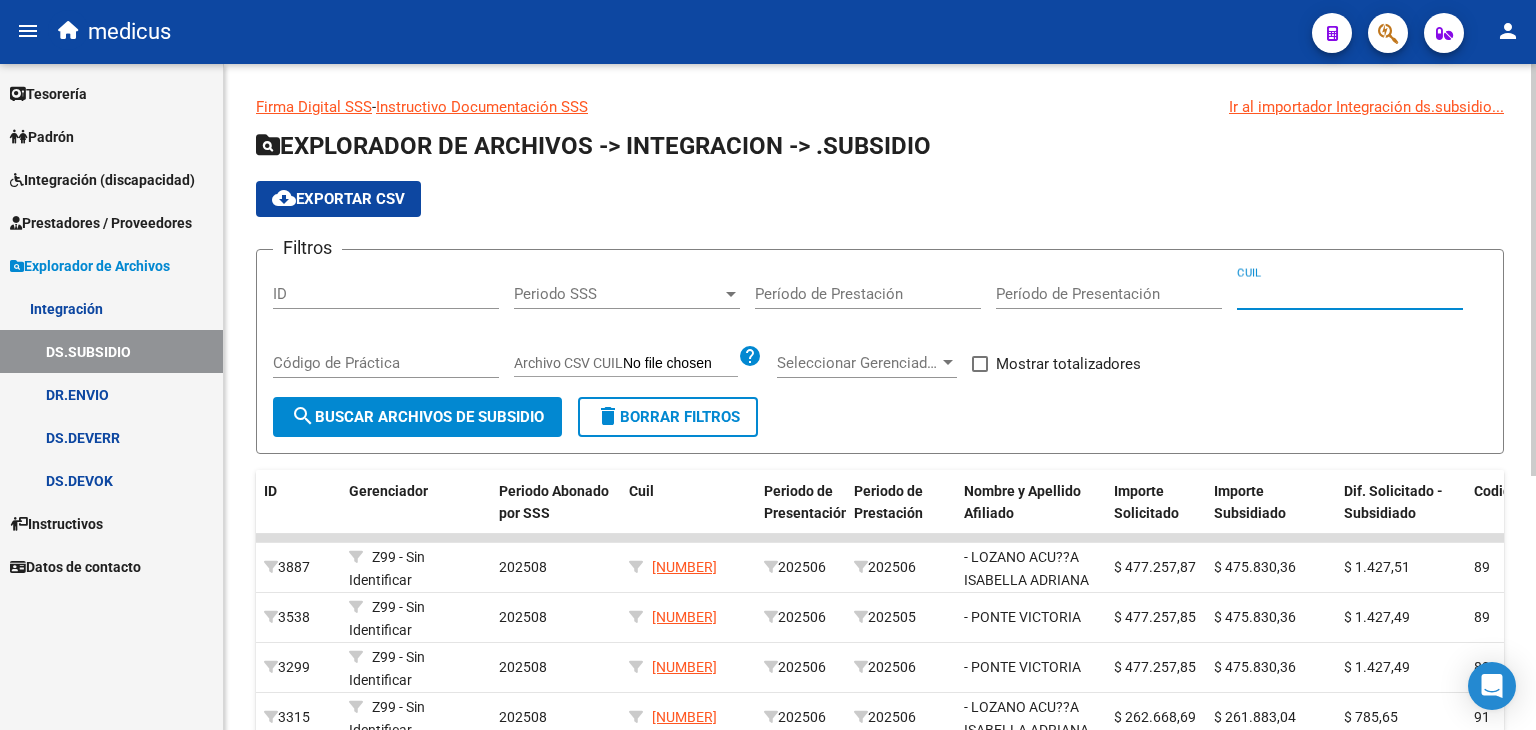 paste on "[NUMBER]-[NUMBER]-[NUMBER]" 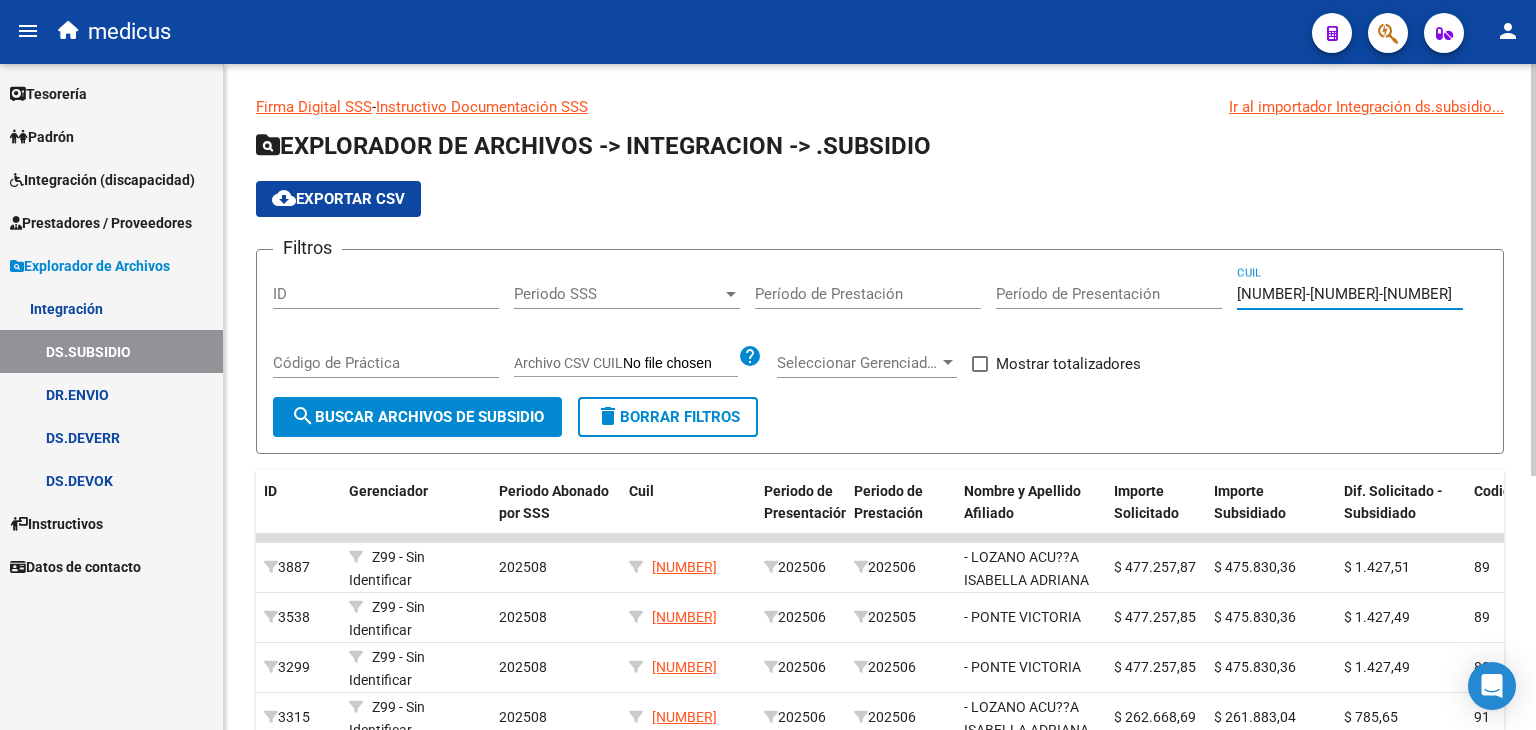 type on "[NUMBER]-[NUMBER]-[NUMBER]" 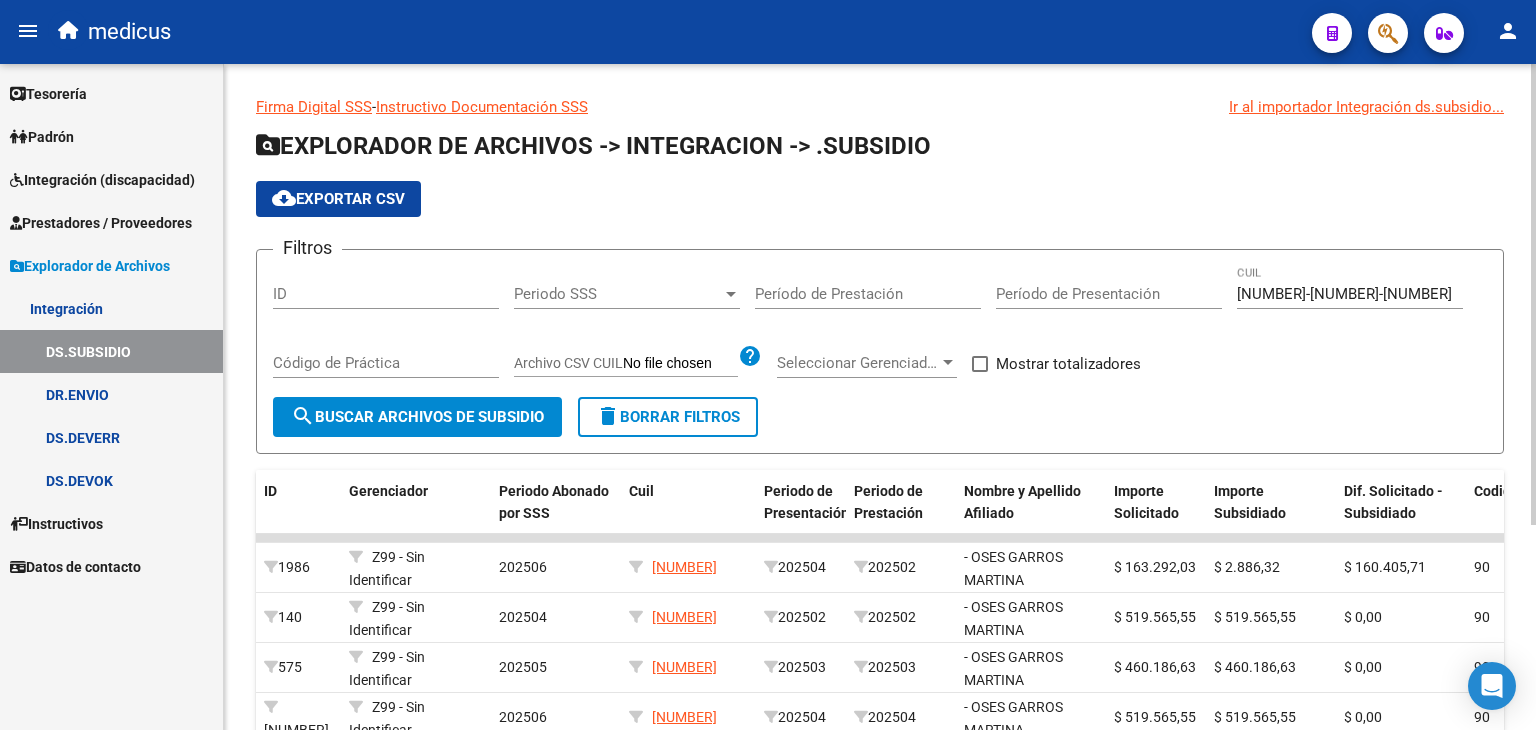 click on "cloud_download  Exportar CSV" 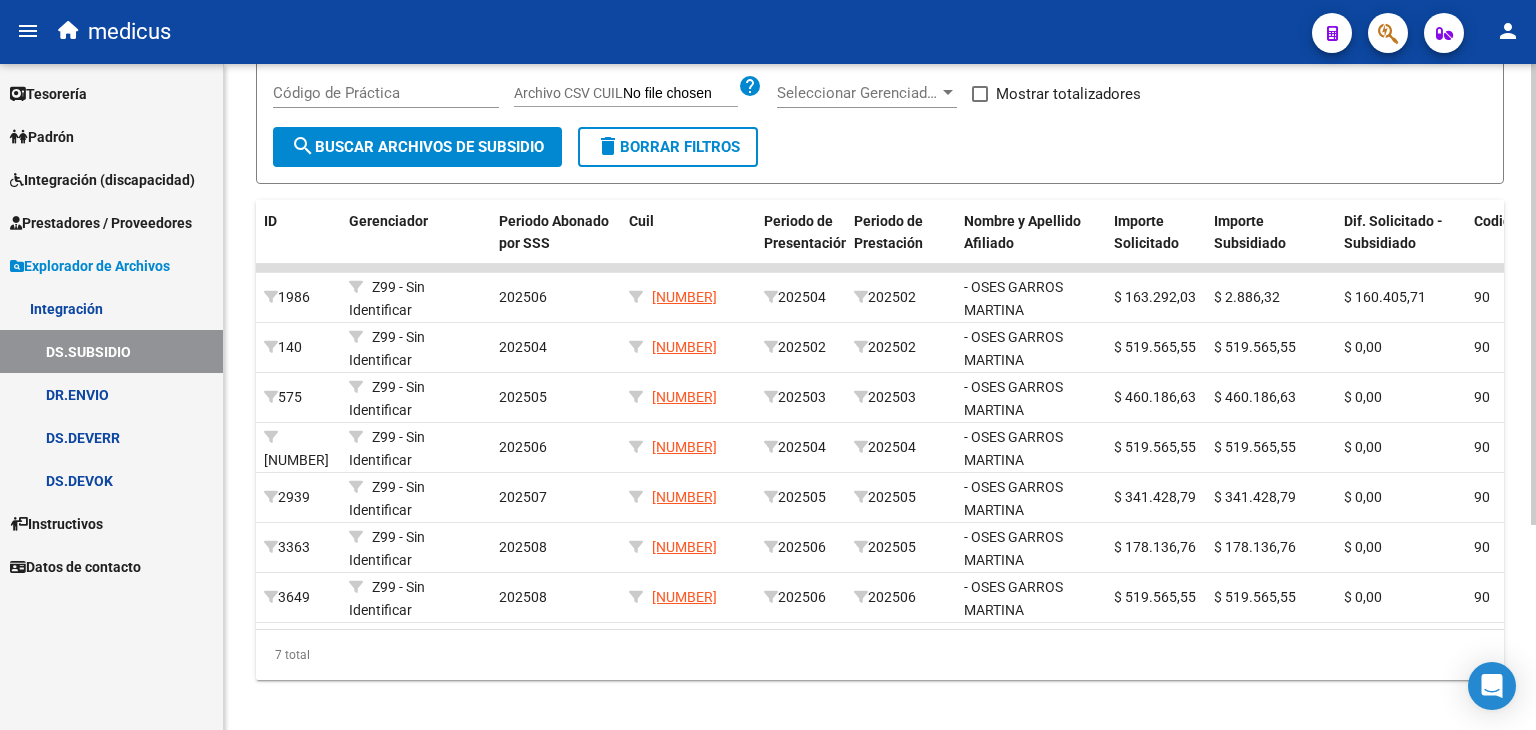 scroll, scrollTop: 296, scrollLeft: 0, axis: vertical 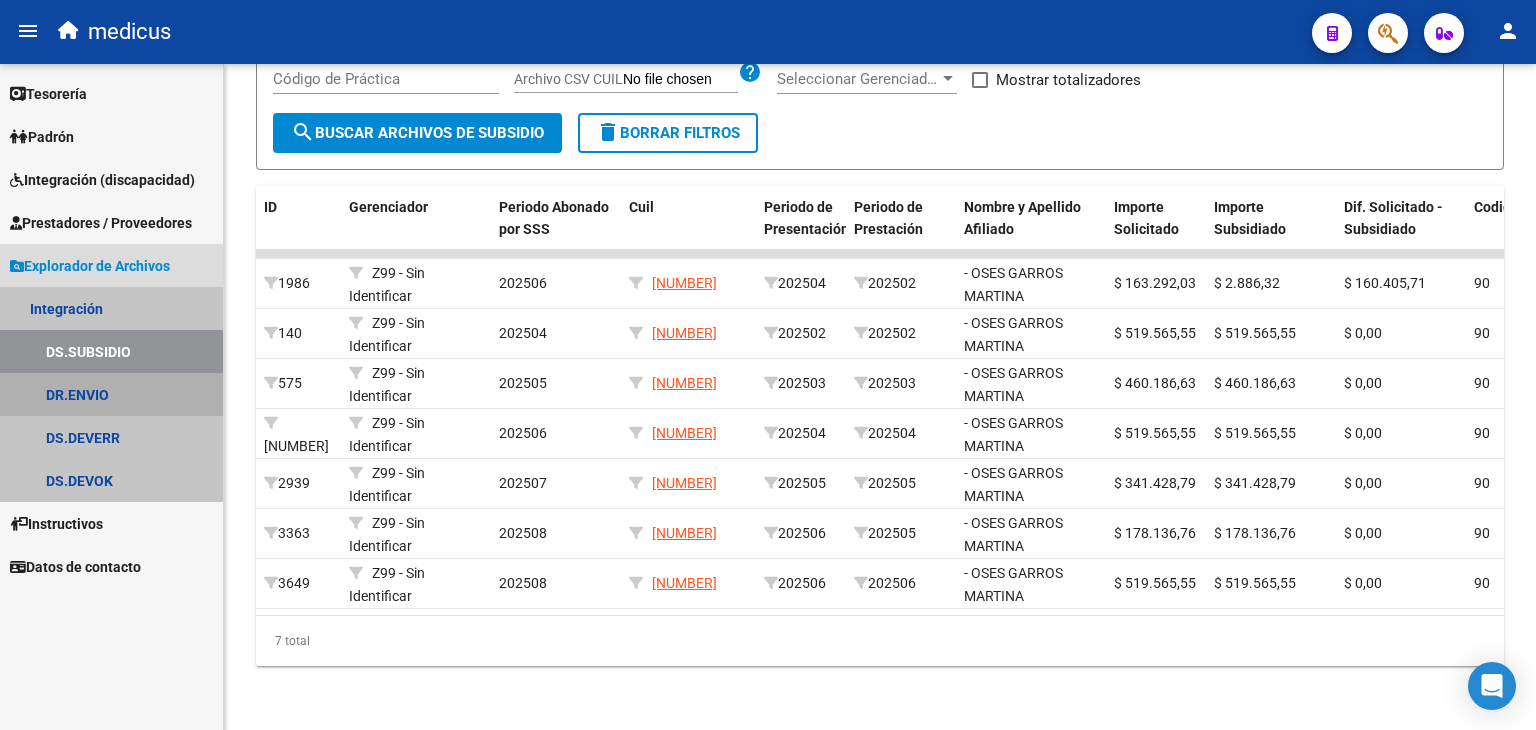 click on "DR.ENVIO" at bounding box center [111, 394] 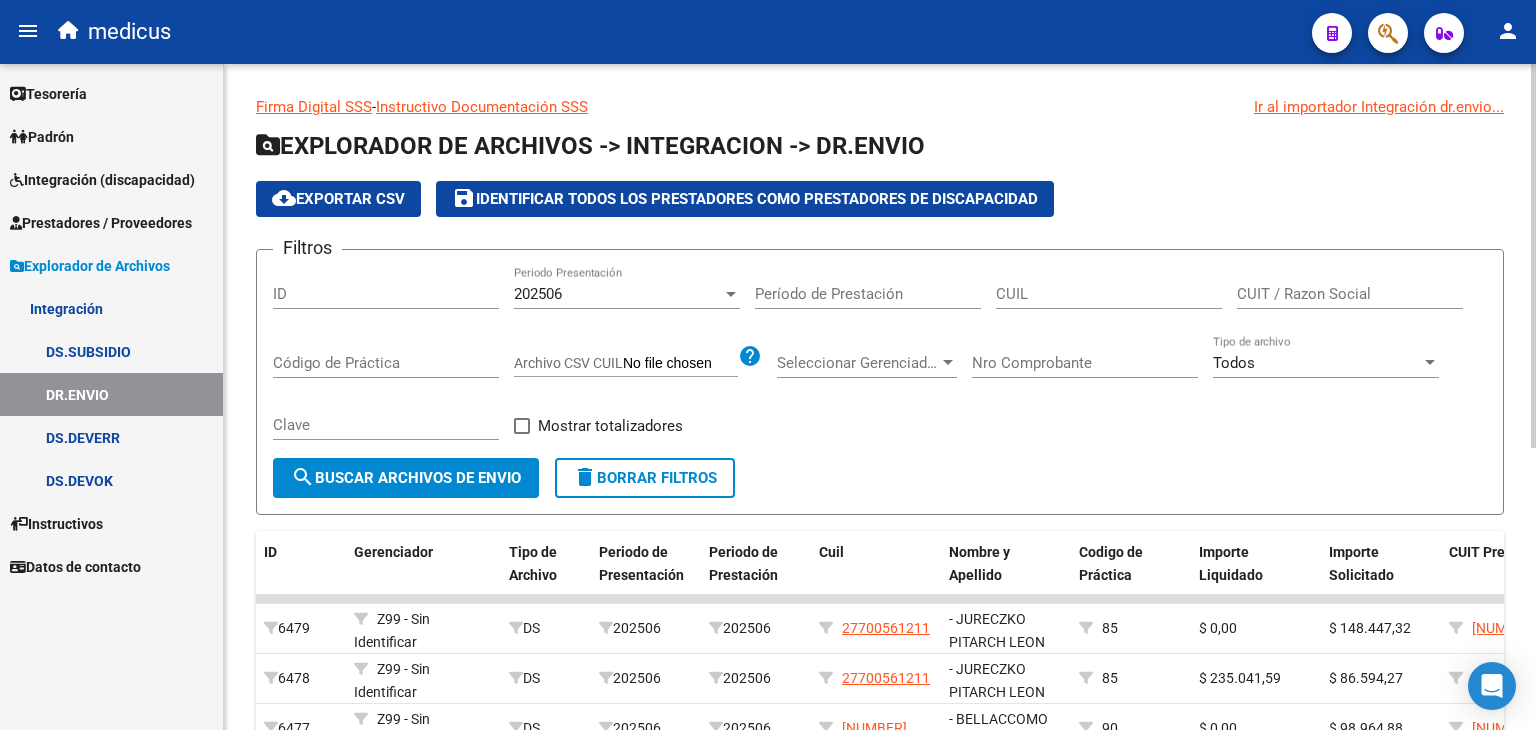 click on "202506" at bounding box center [618, 294] 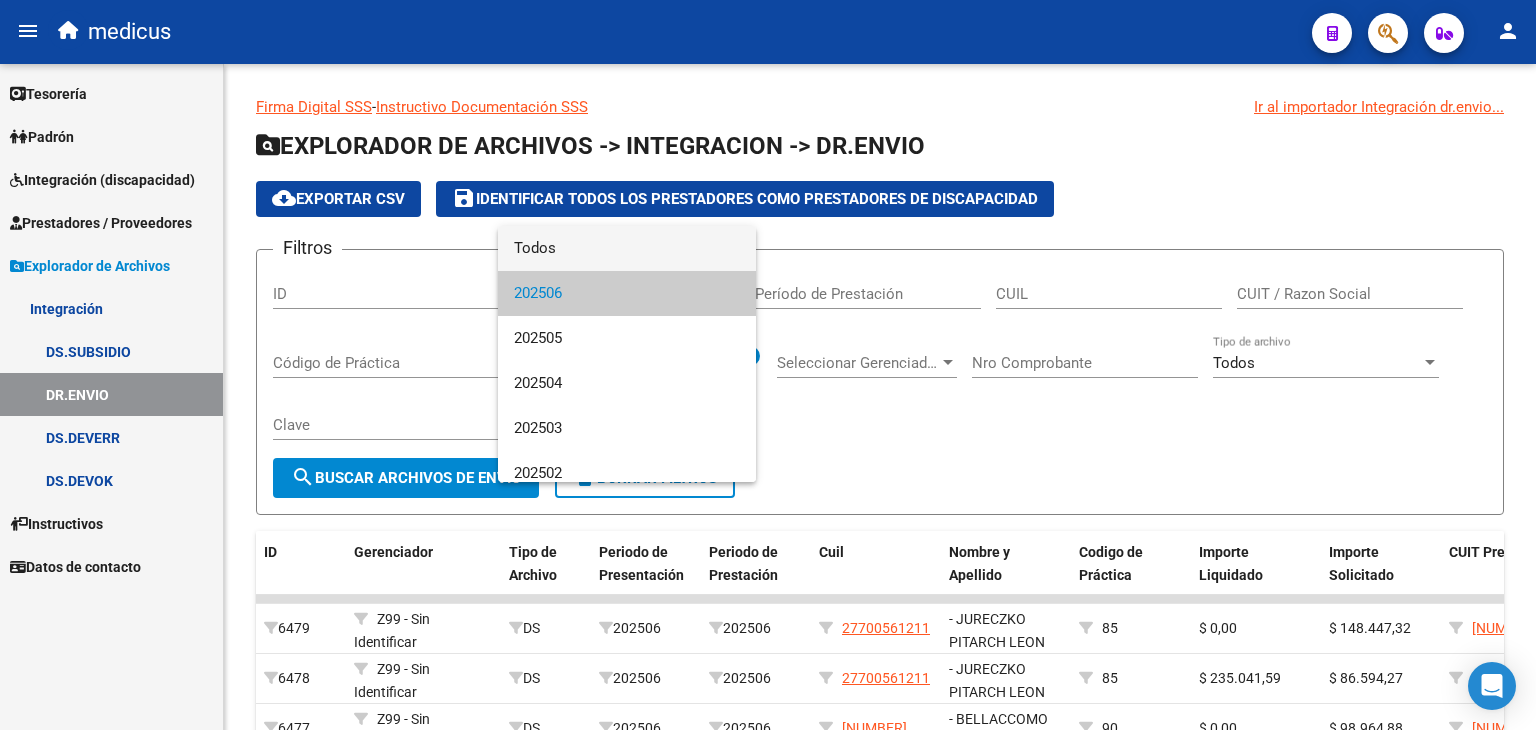 click on "Todos" at bounding box center (627, 248) 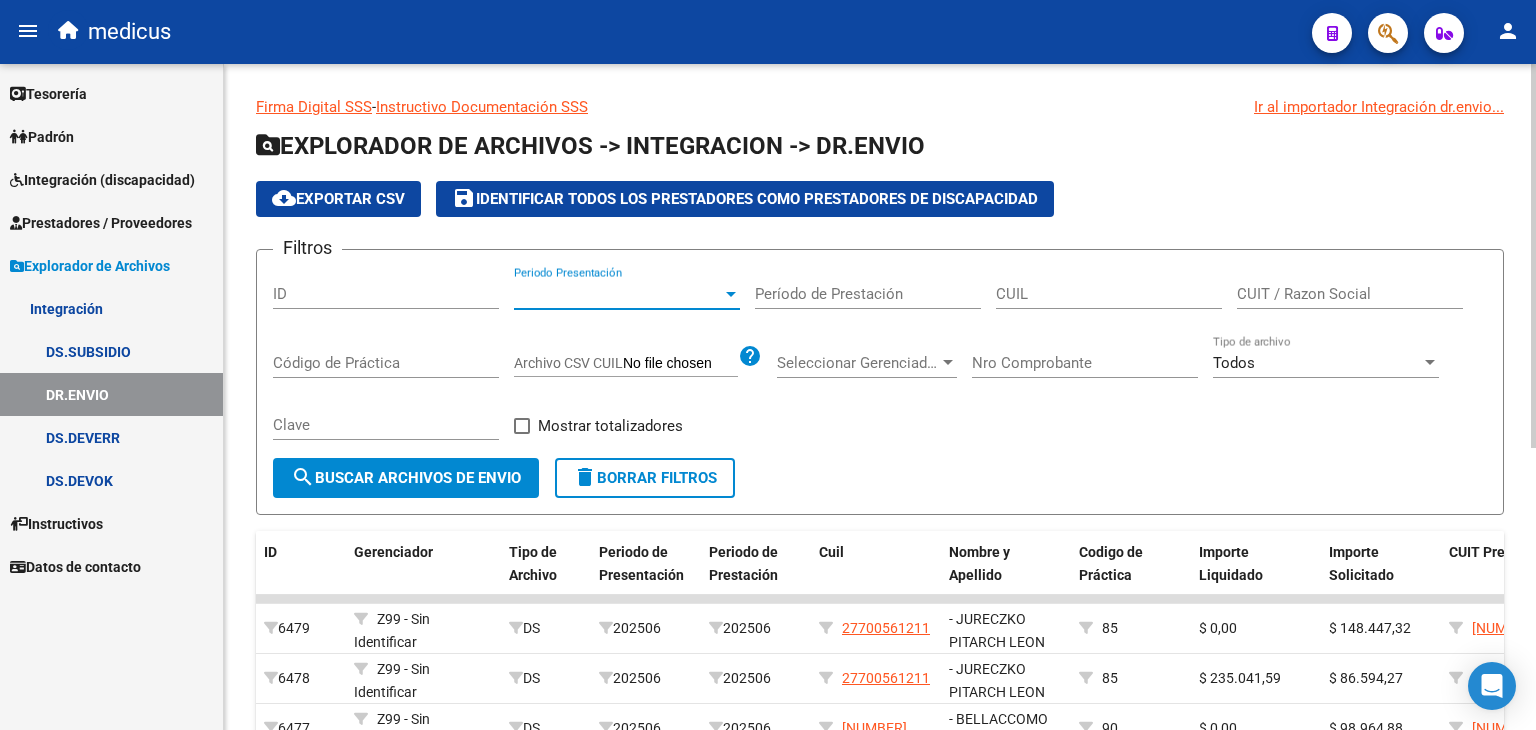 click on "CUIL" at bounding box center (1109, 294) 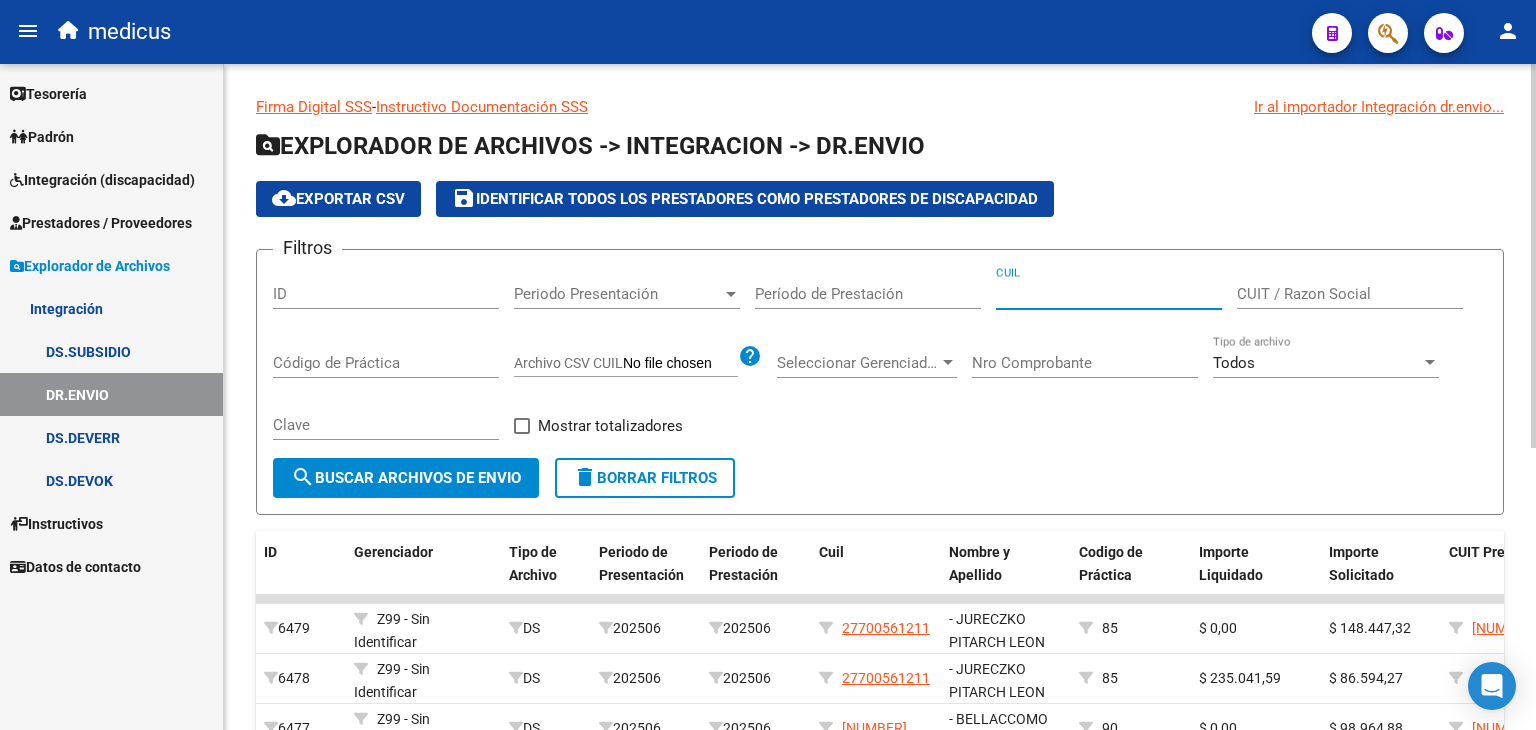 paste on "[NUMBER]-[NUMBER]-[NUMBER]" 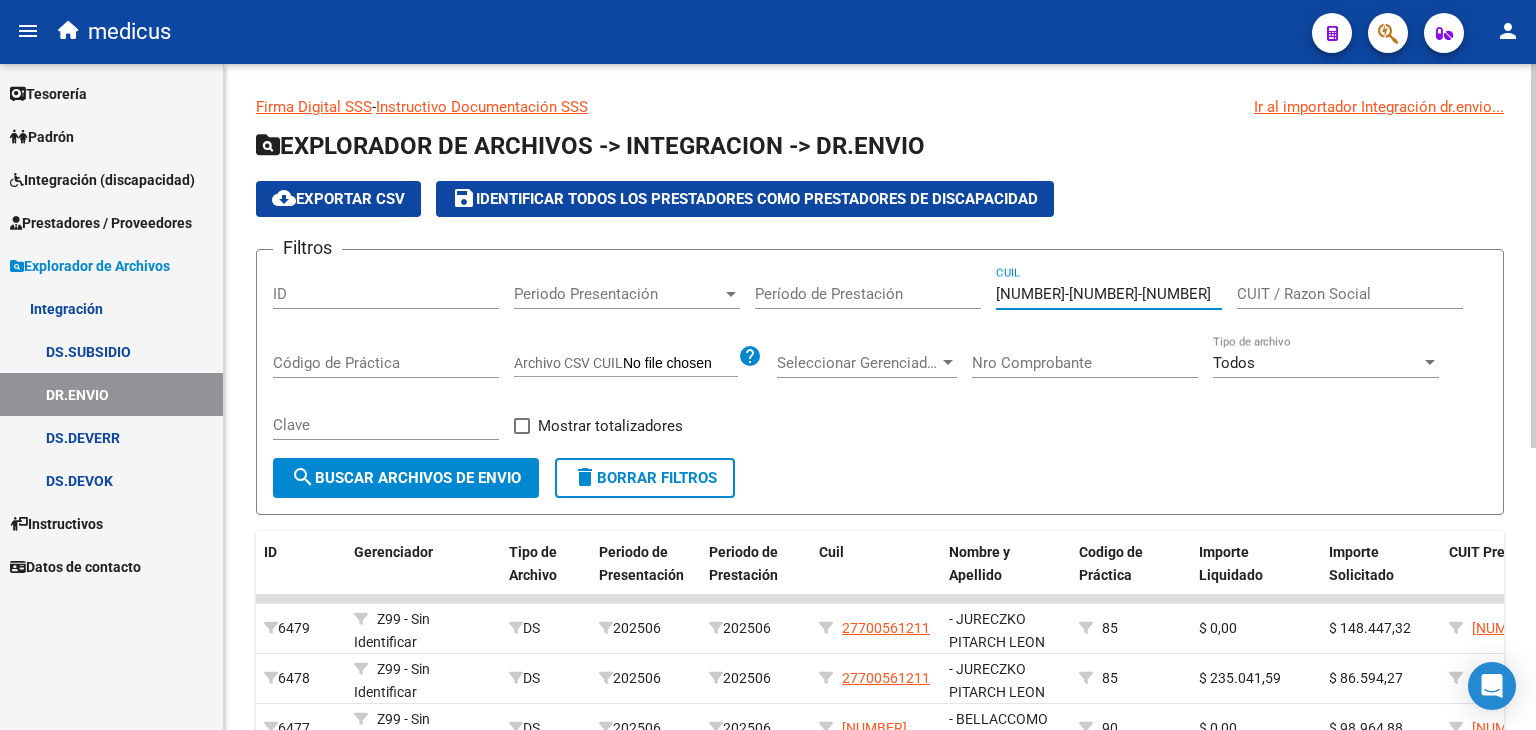 type on "[NUMBER]-[NUMBER]-[NUMBER]" 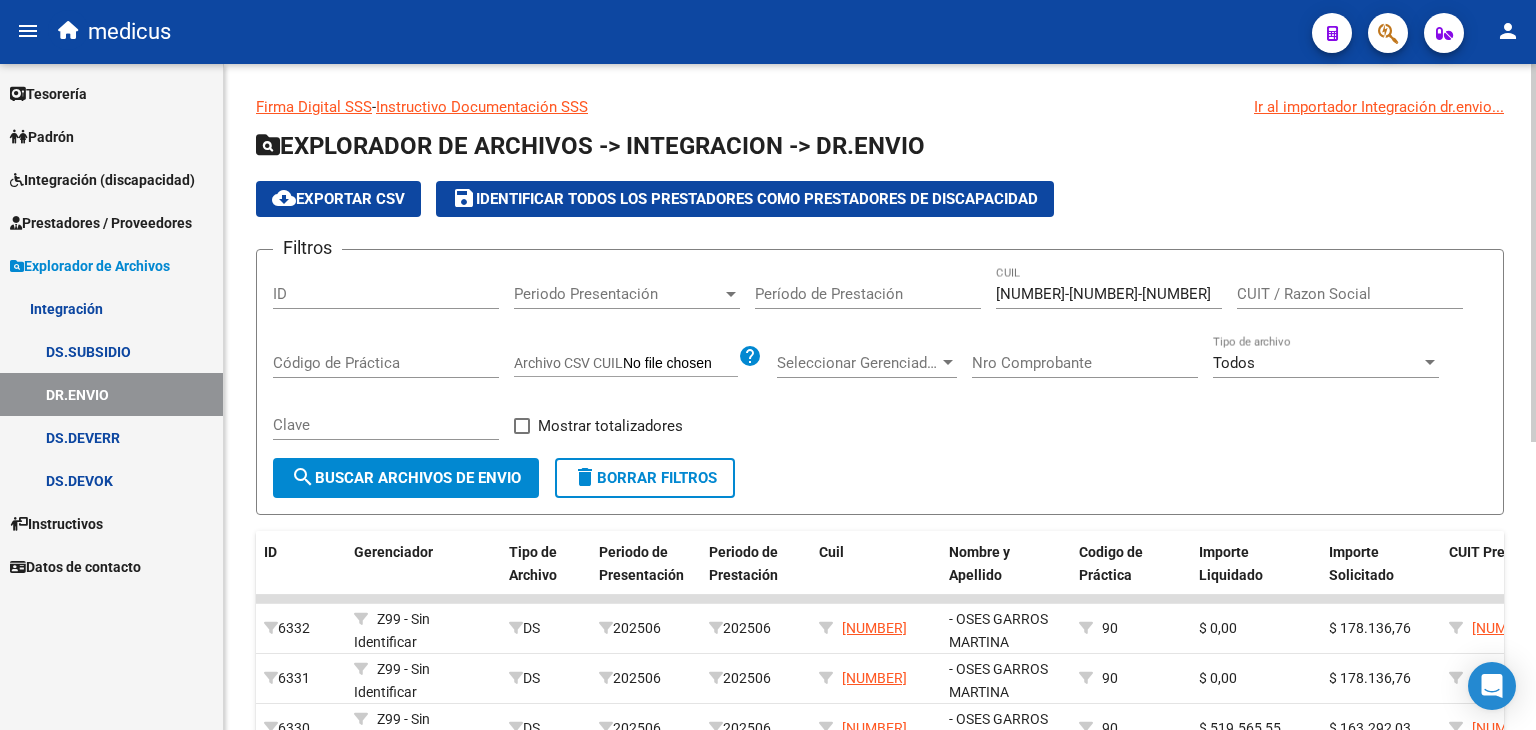 click on "cloud_download  Exportar CSV" 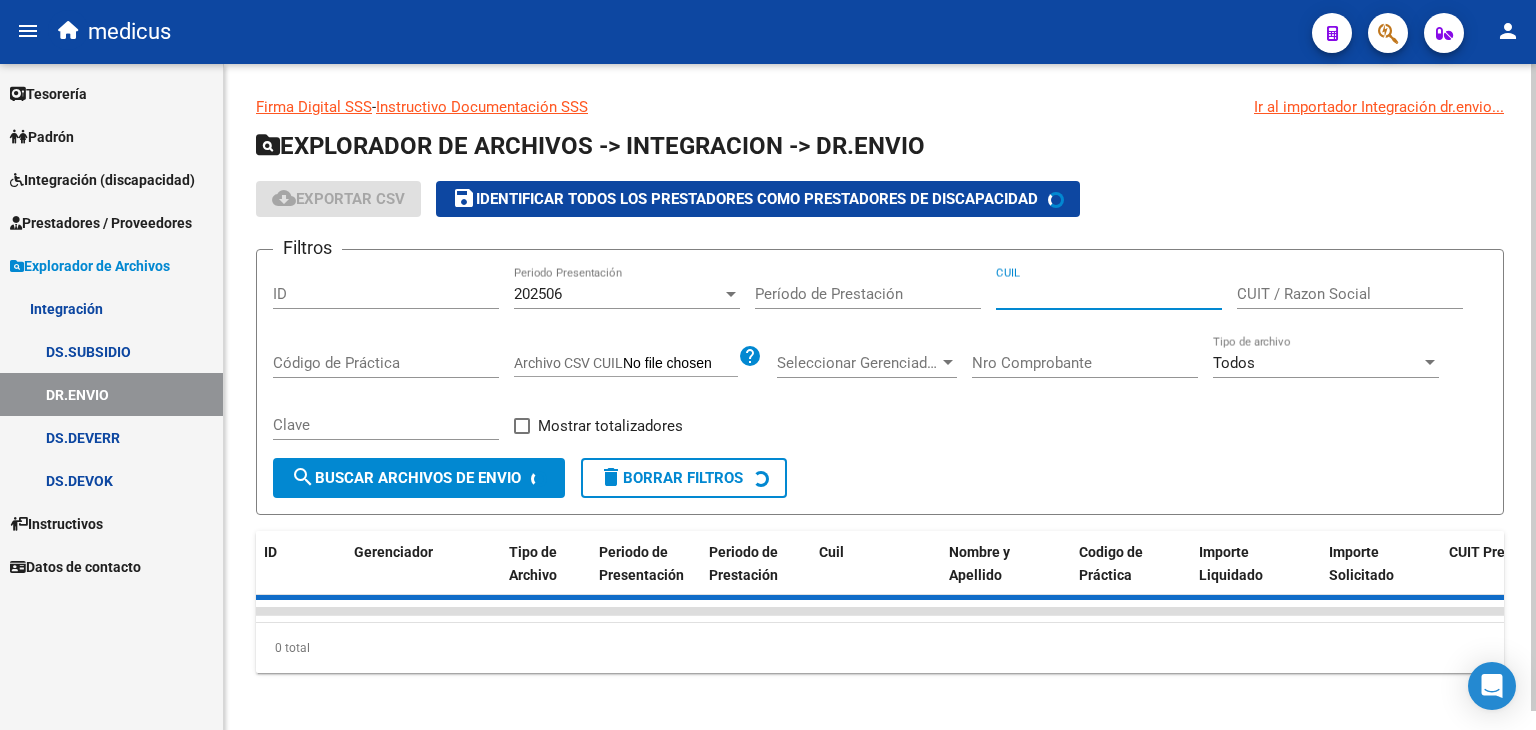click on "CUIL" at bounding box center (1109, 294) 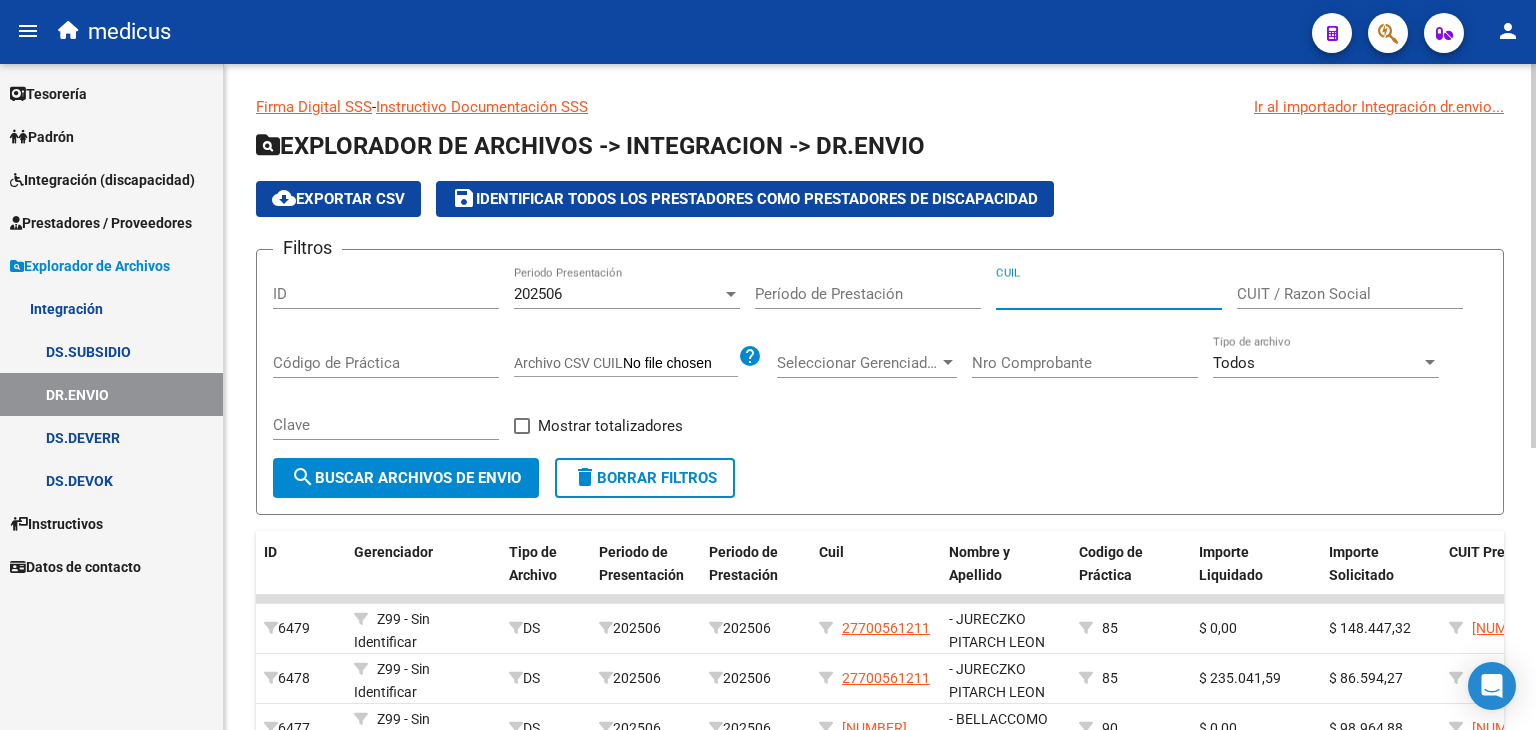 paste on "[NUMBER]-[NUMBER]-[NUMBER]" 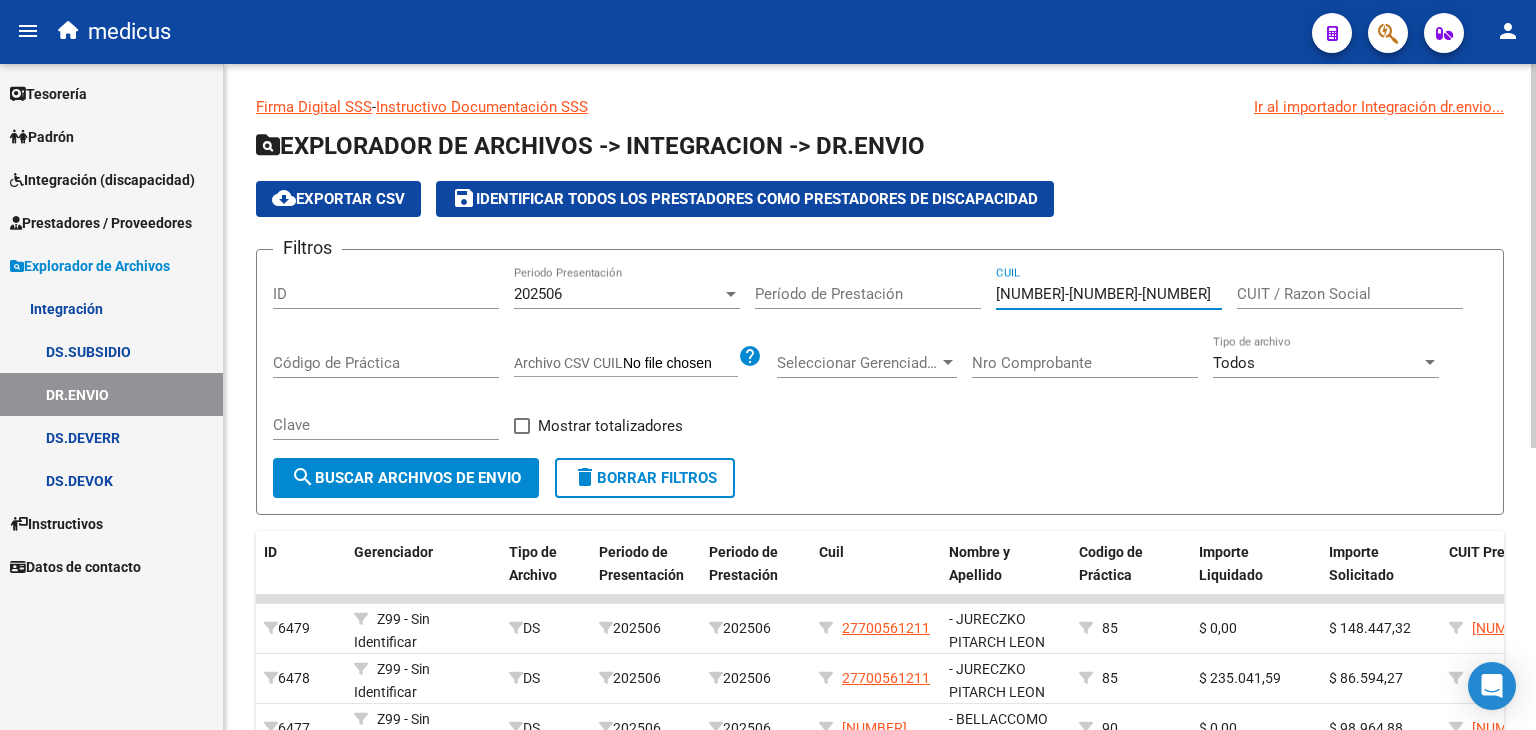 type on "[NUMBER]-[NUMBER]-[NUMBER]" 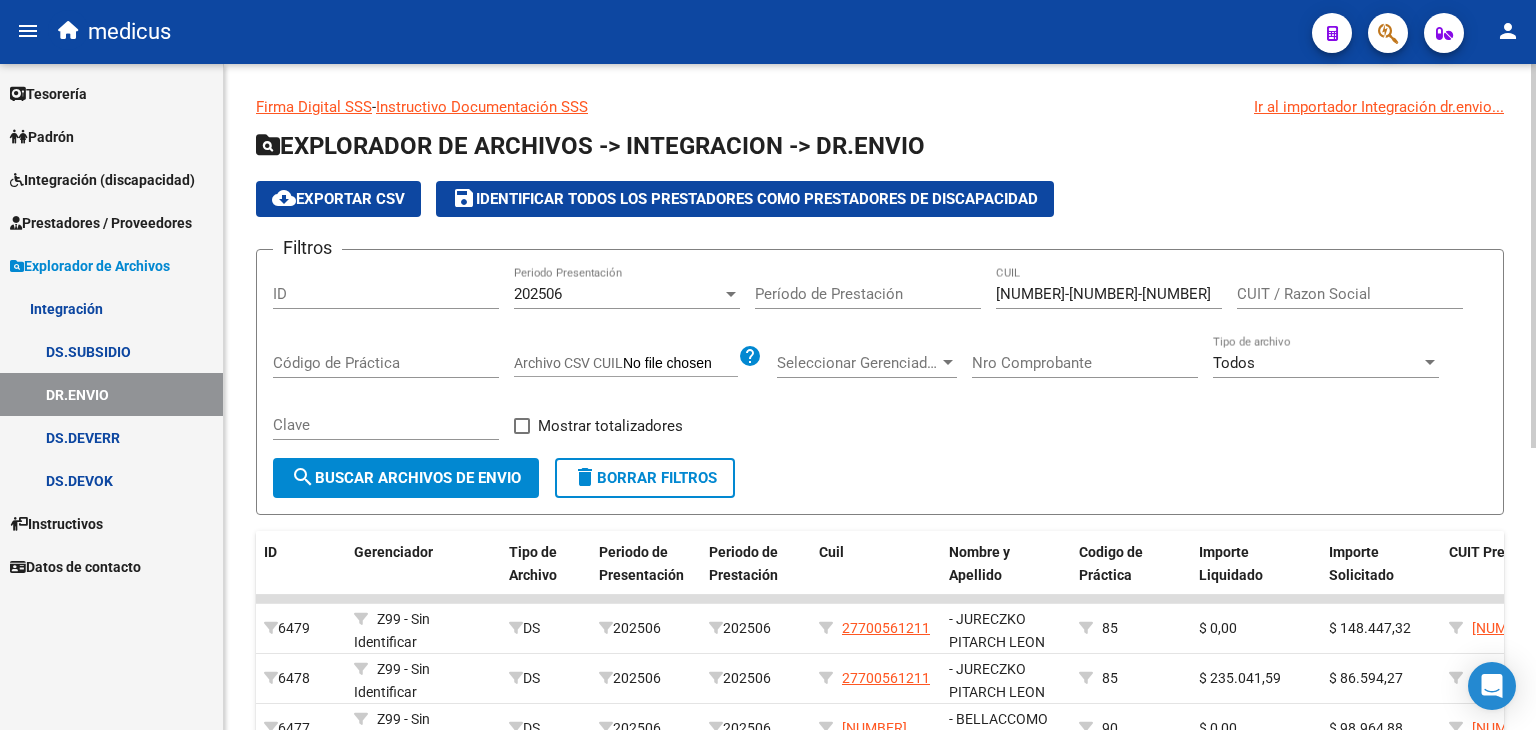 click at bounding box center [731, 294] 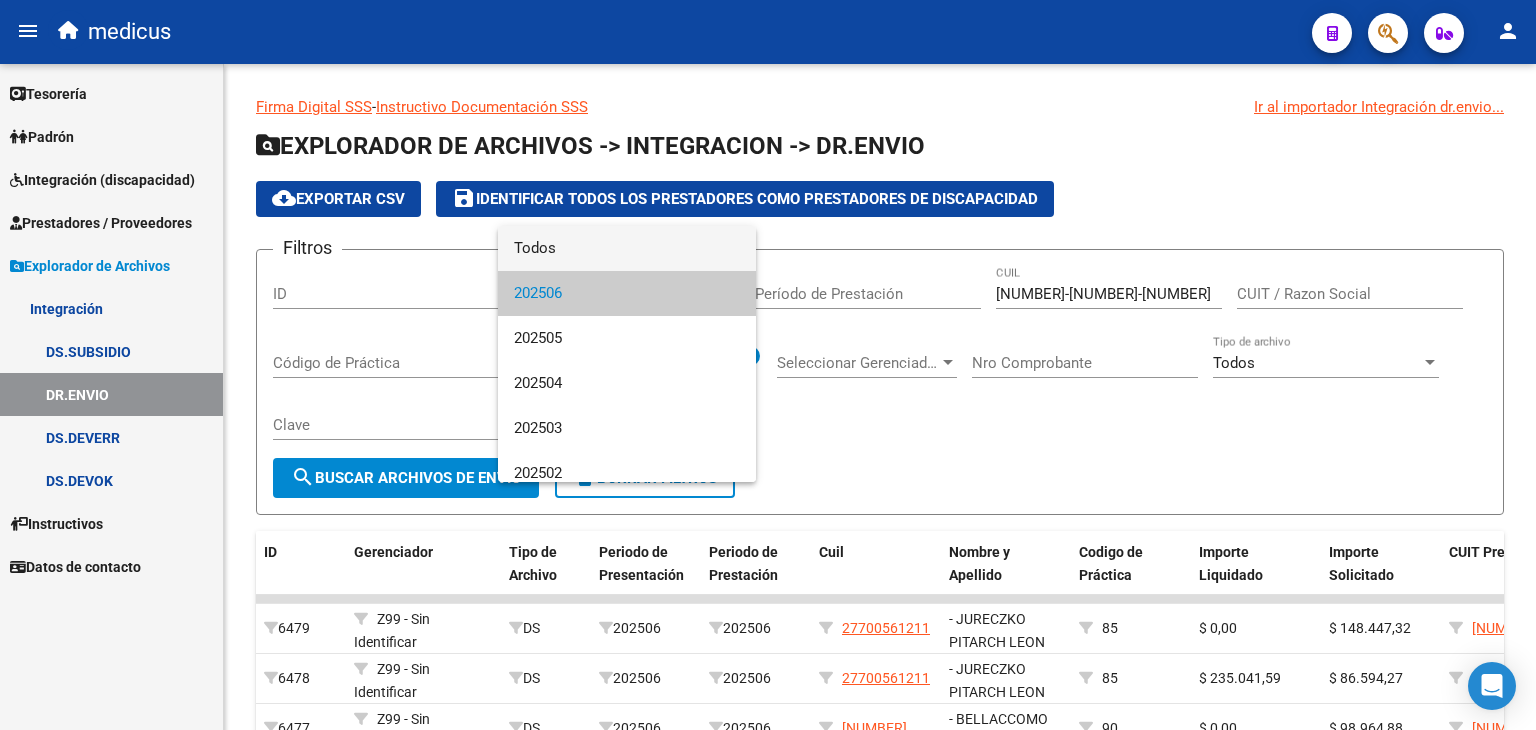 click on "Todos" at bounding box center [627, 248] 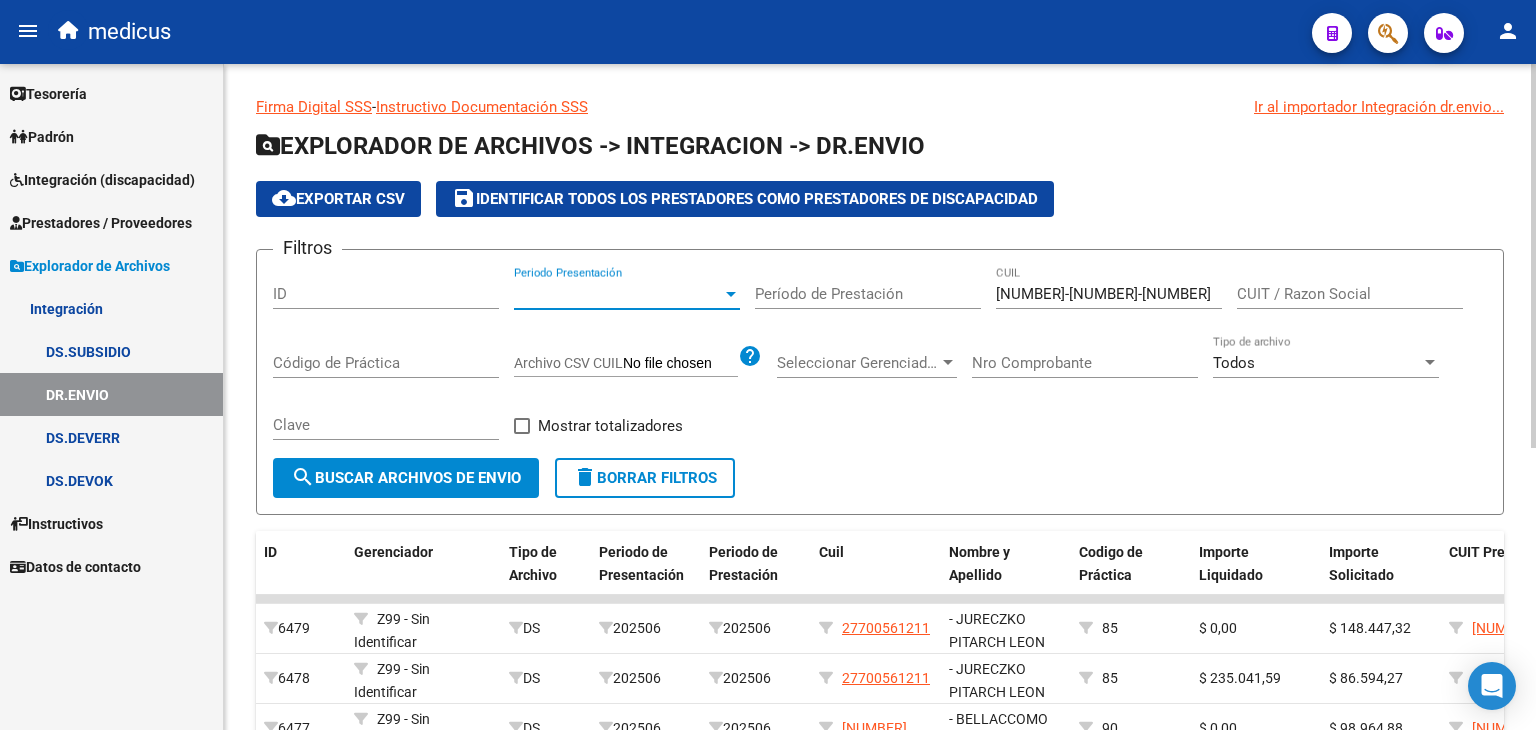 click on "search  Buscar Archivos de Envio" 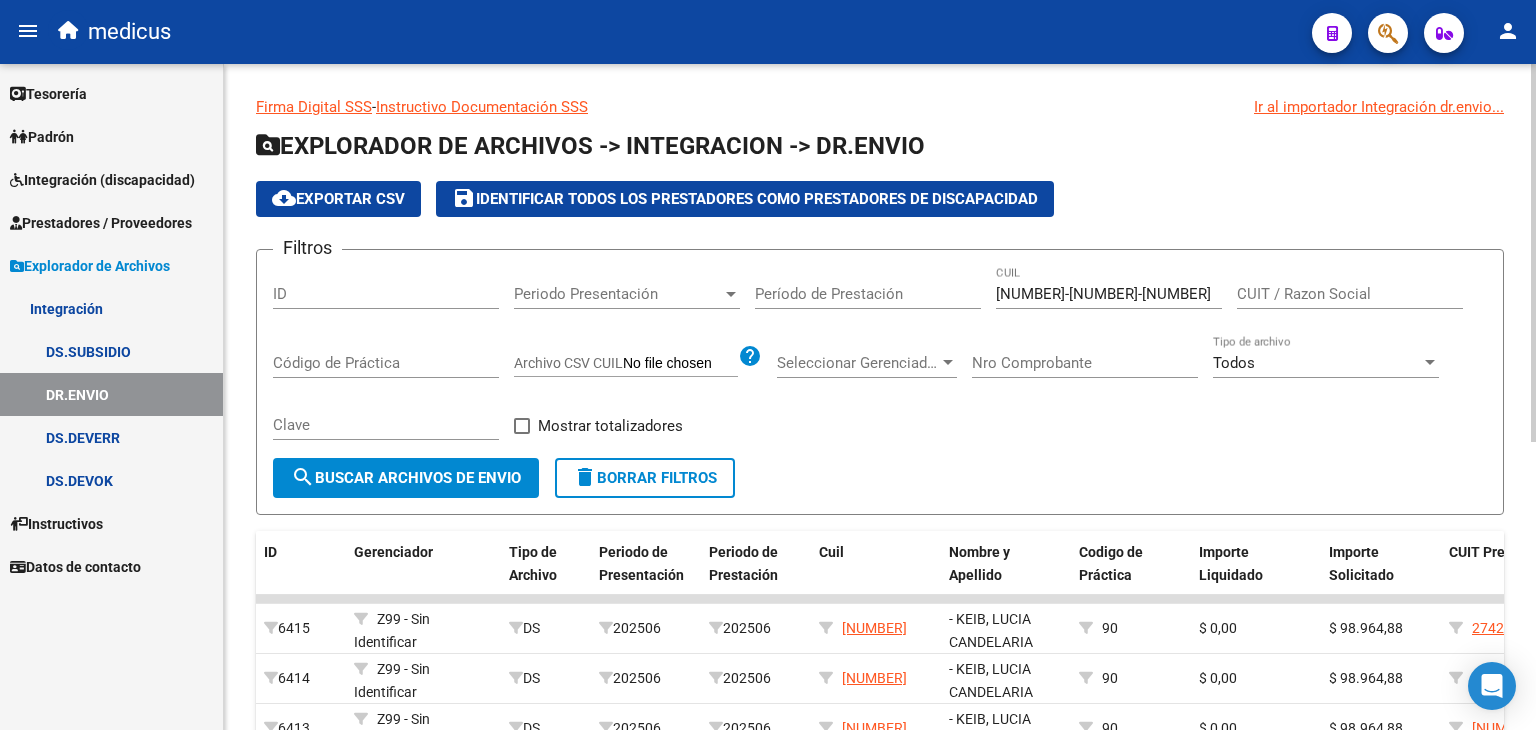 click on "cloud_download  Exportar CSV" 